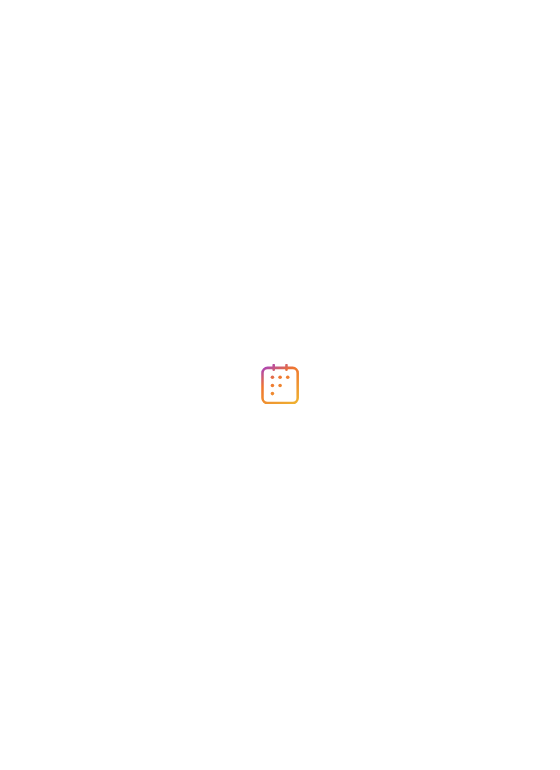 scroll, scrollTop: 0, scrollLeft: 0, axis: both 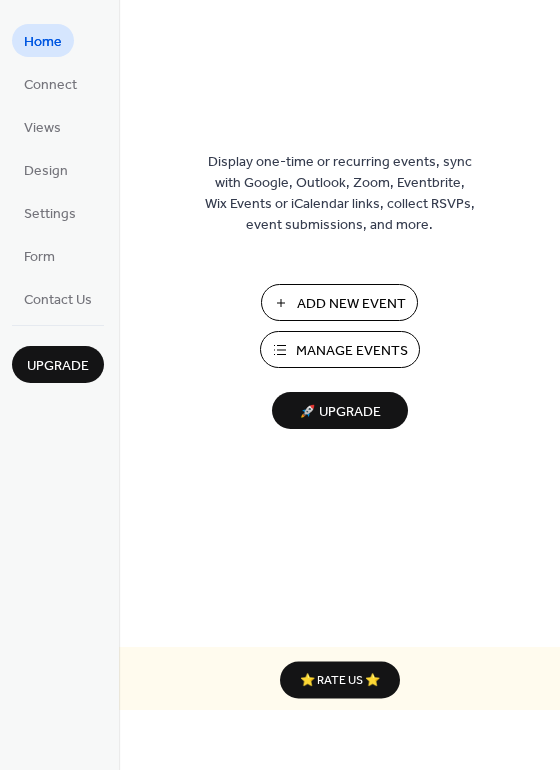 click on "Manage Events" at bounding box center [352, 351] 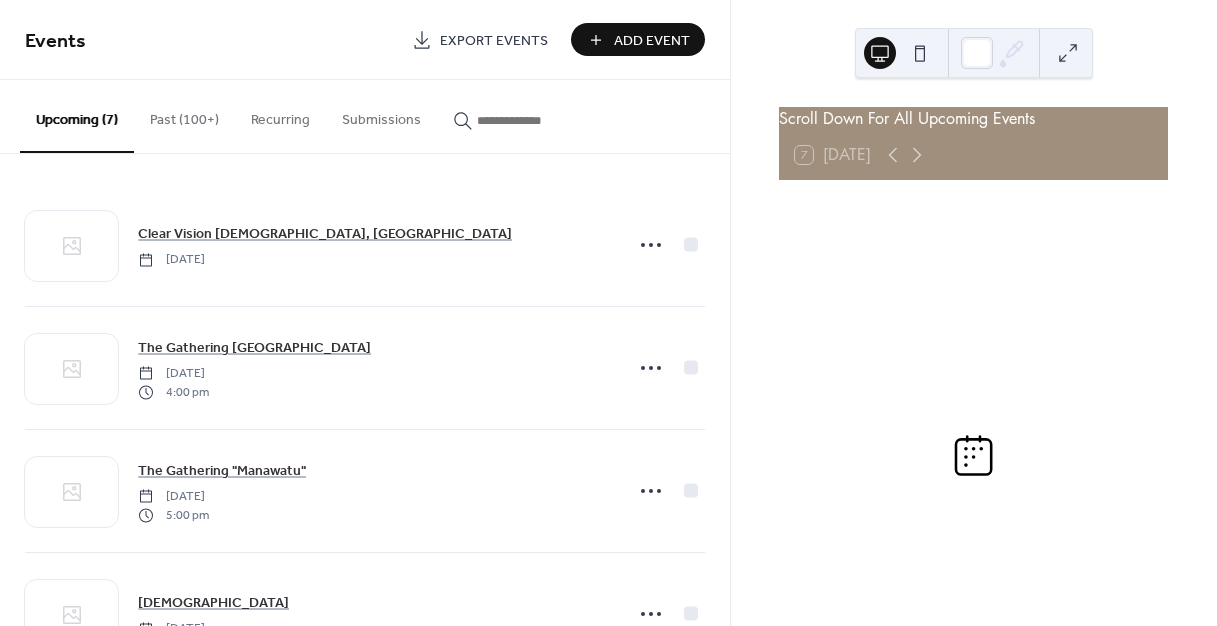 scroll, scrollTop: 0, scrollLeft: 0, axis: both 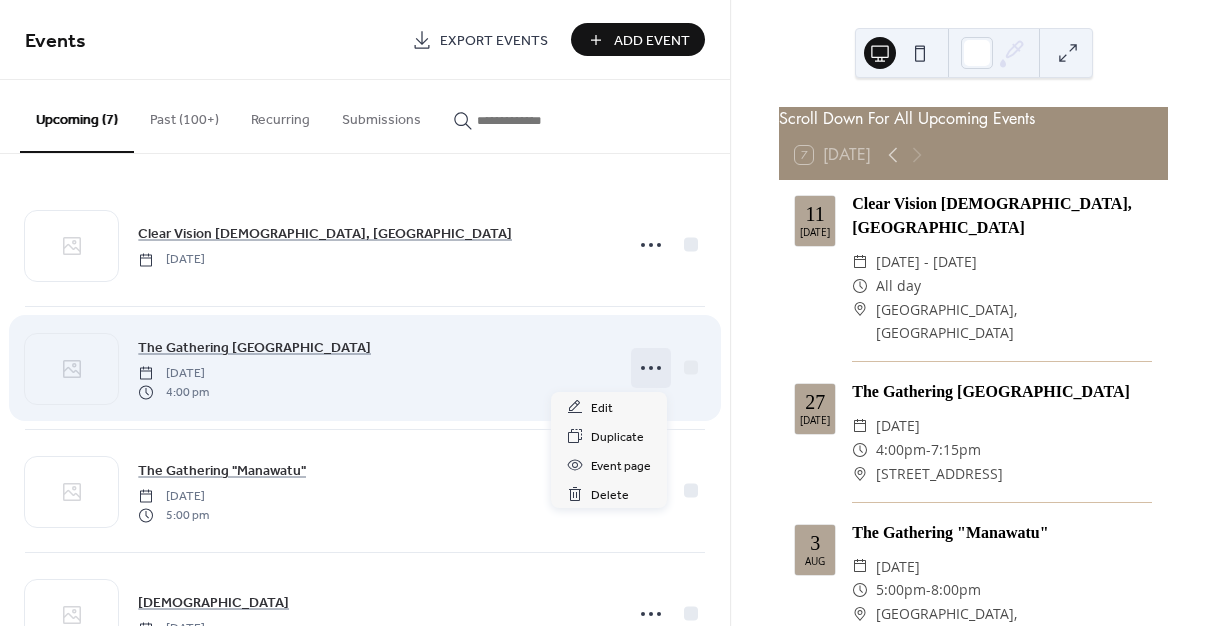 click 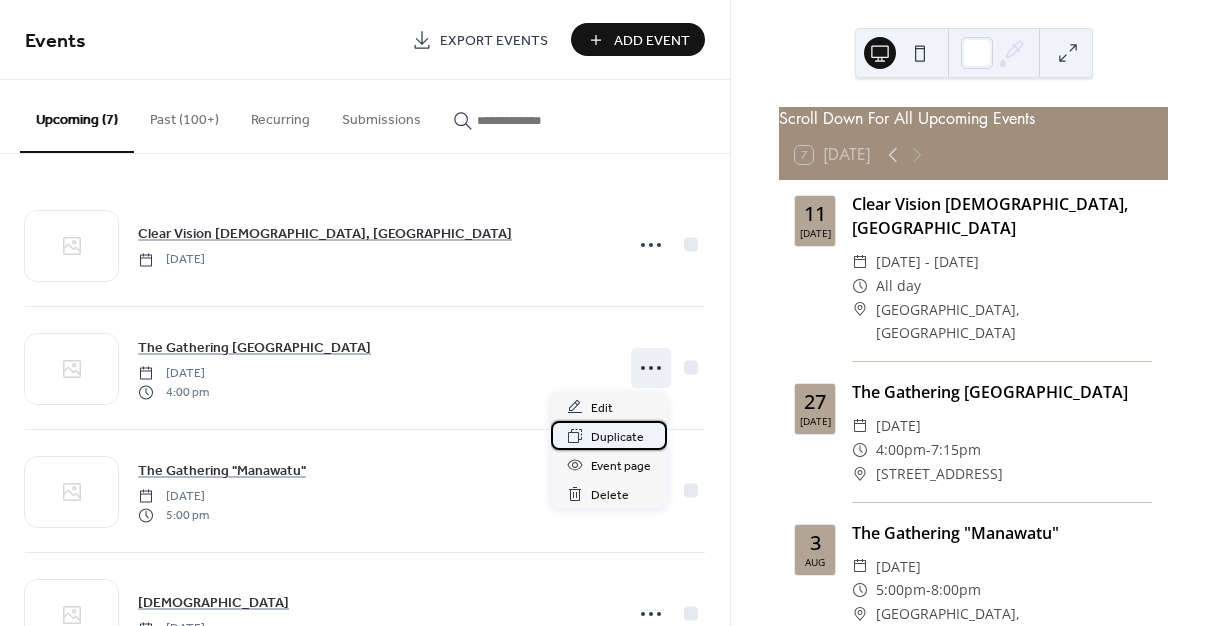 click on "Duplicate" at bounding box center (617, 437) 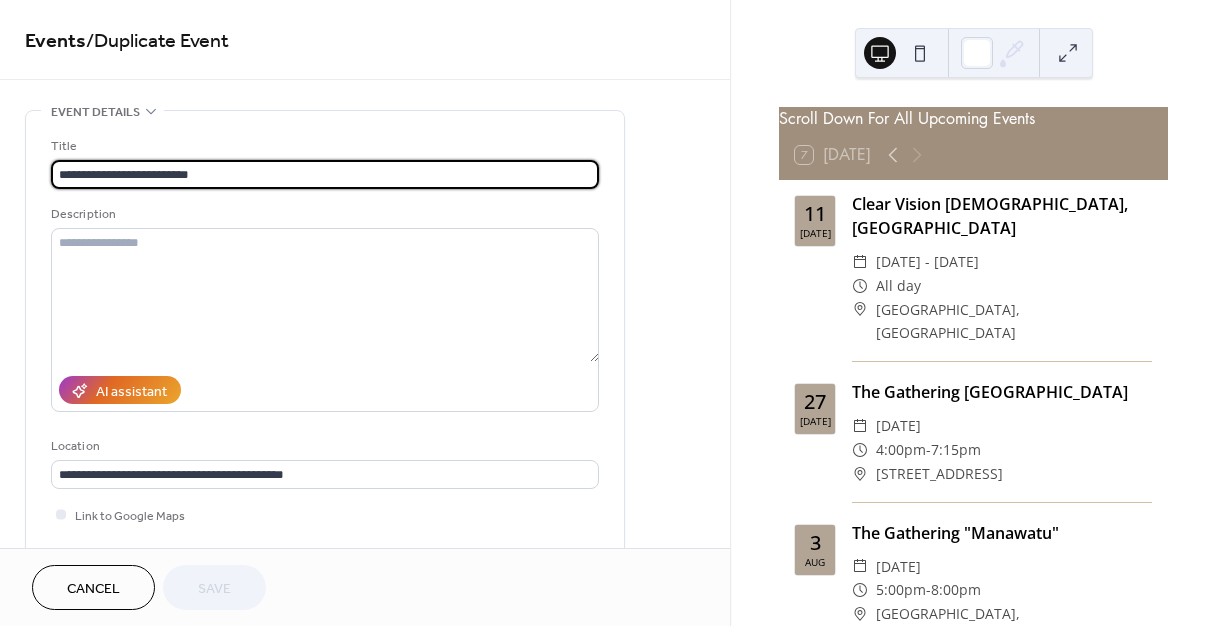 click on "**********" at bounding box center [325, 174] 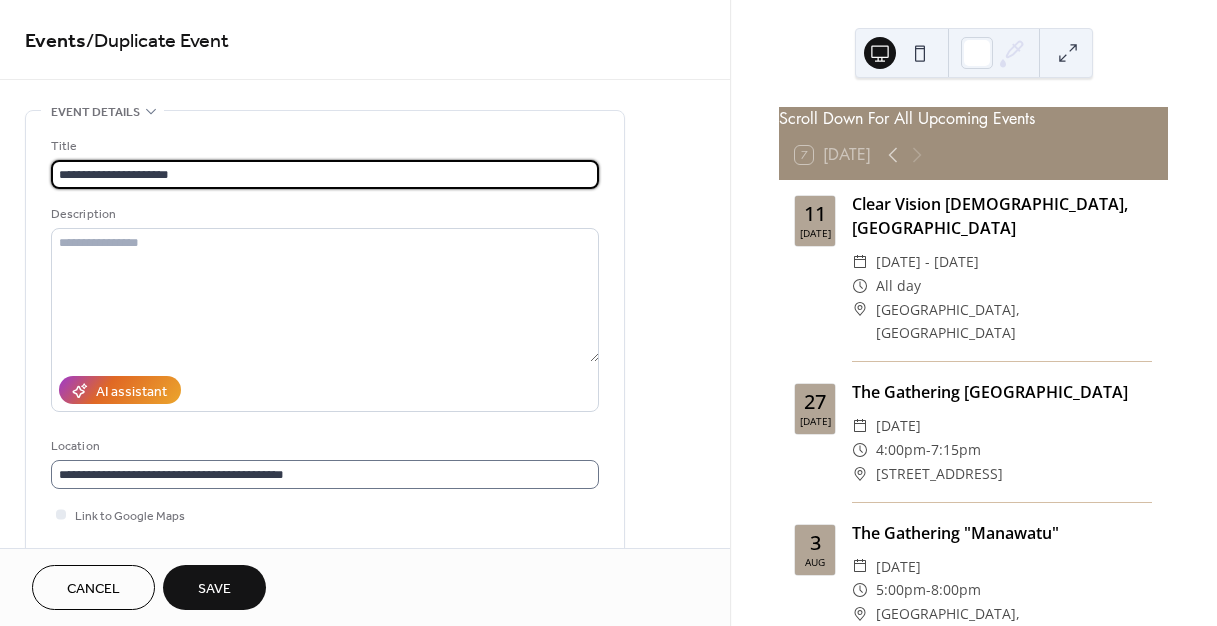 type on "**********" 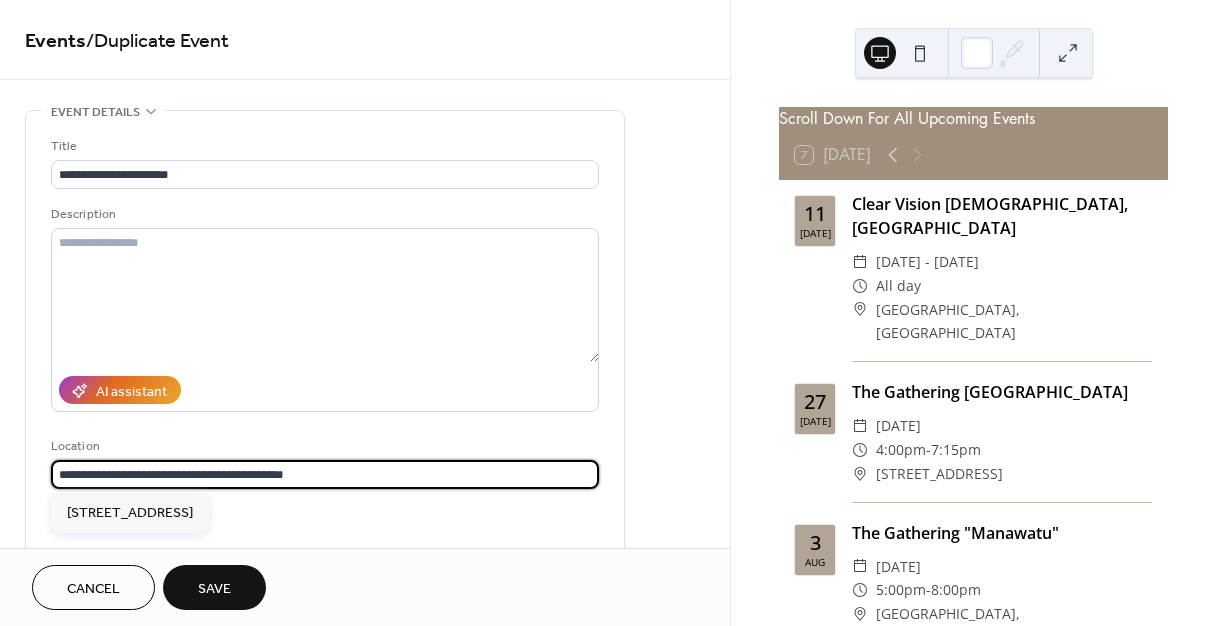 drag, startPoint x: 324, startPoint y: 475, endPoint x: 194, endPoint y: 371, distance: 166.48123 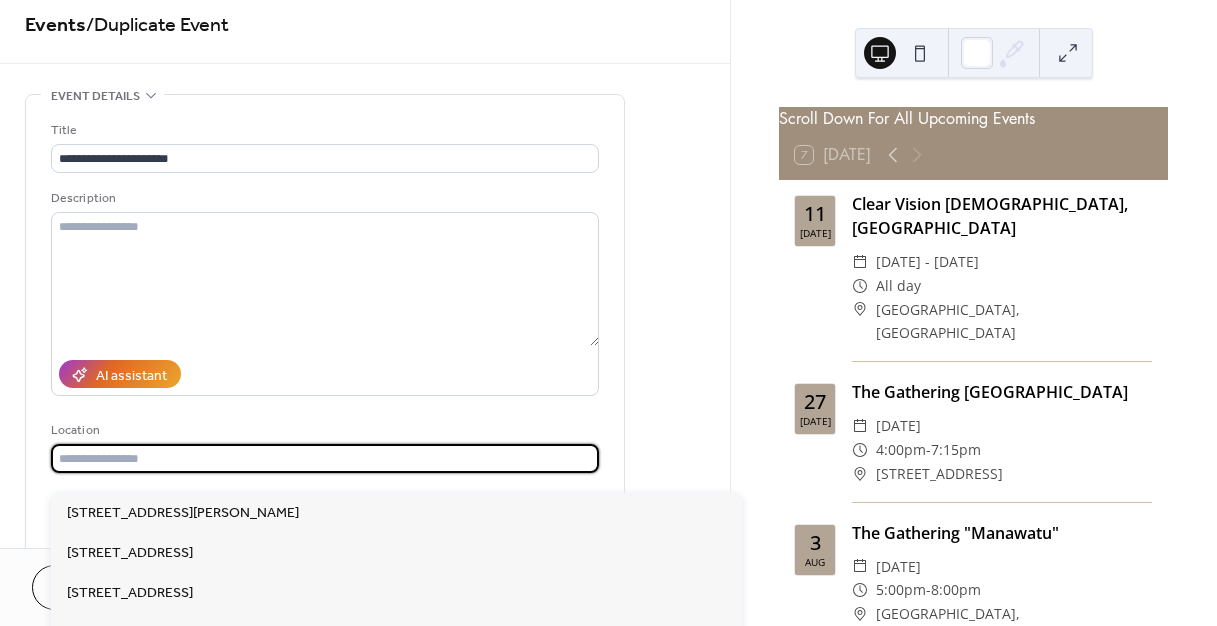 scroll, scrollTop: 17, scrollLeft: 0, axis: vertical 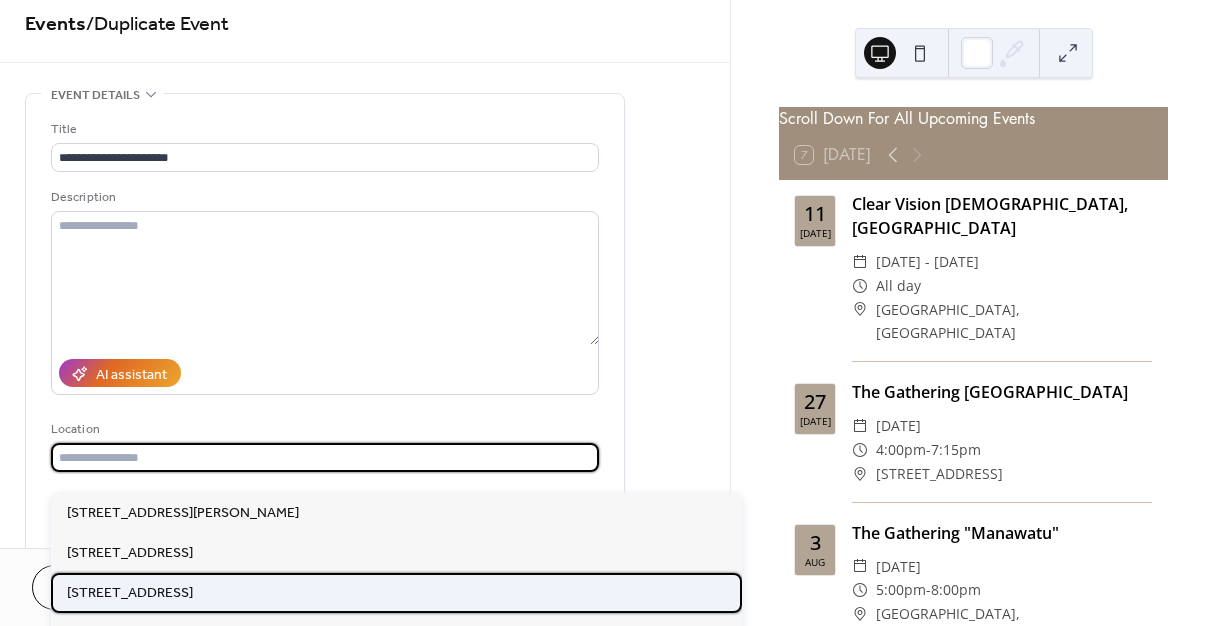 click on "[STREET_ADDRESS]" at bounding box center (130, 593) 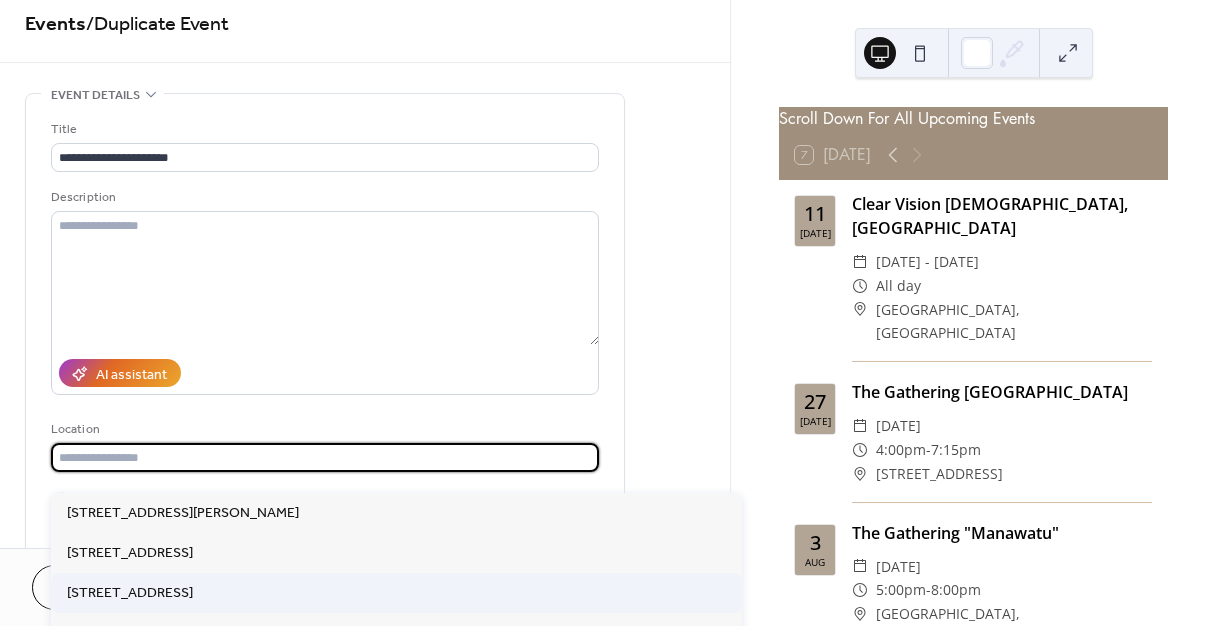 type on "**********" 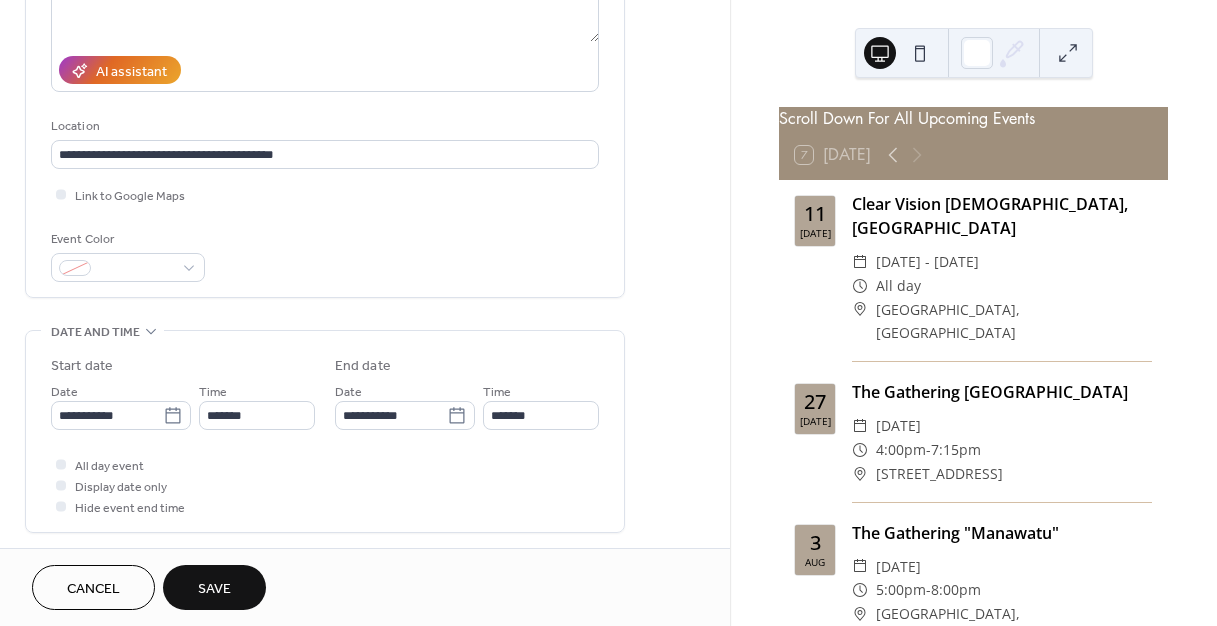 scroll, scrollTop: 334, scrollLeft: 0, axis: vertical 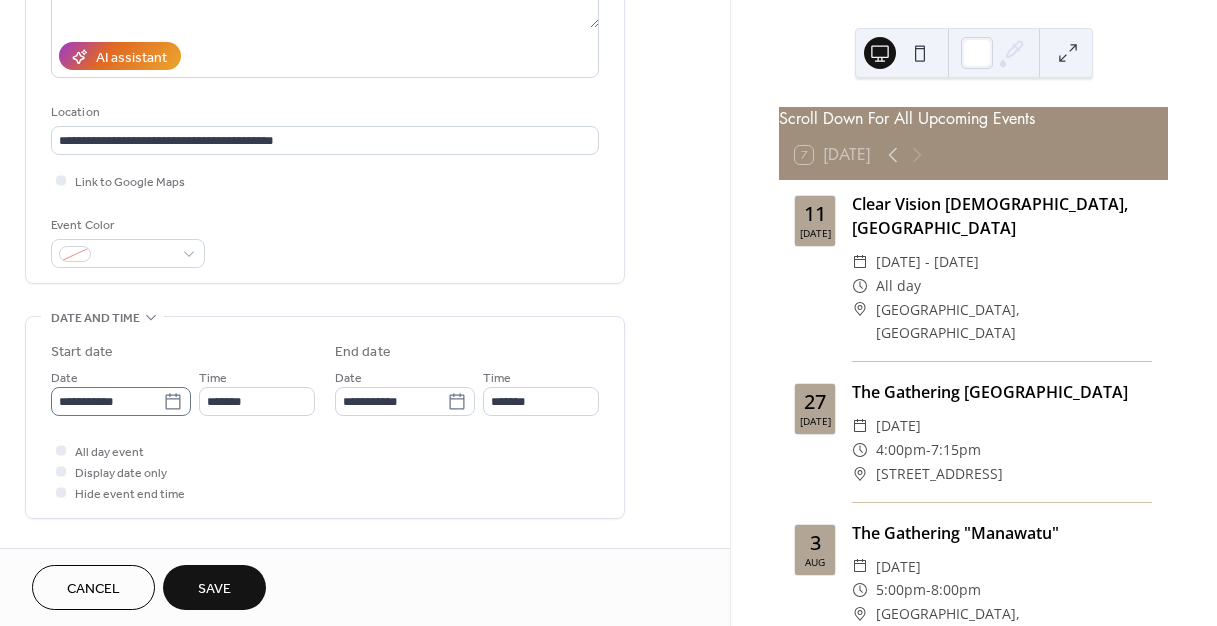 click 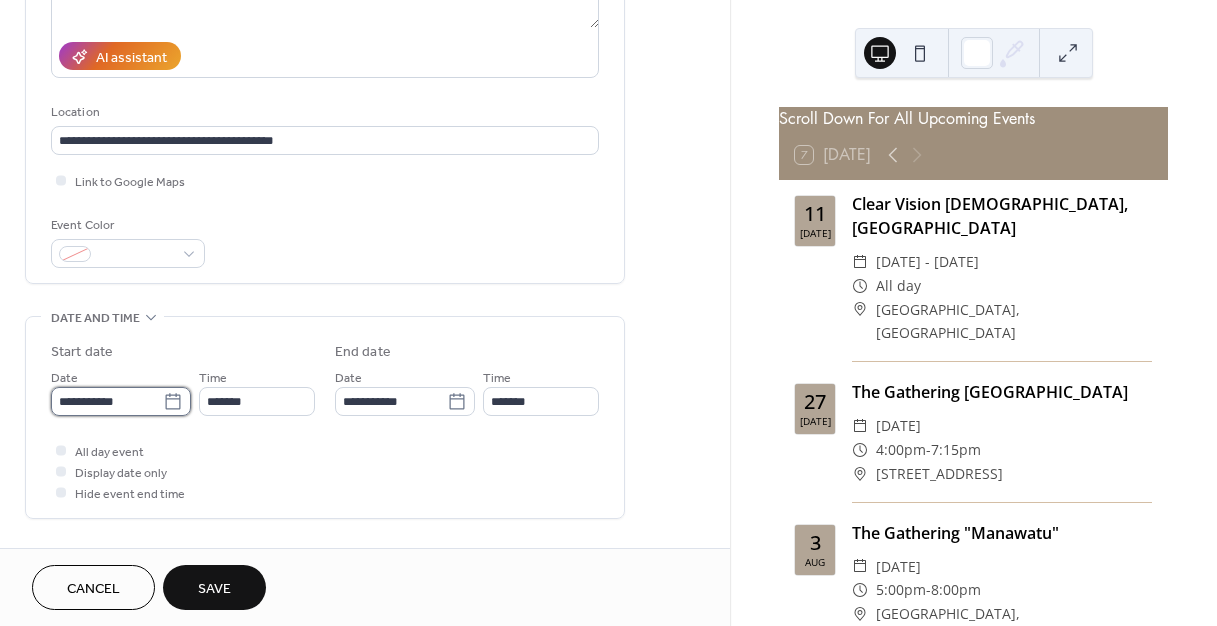 click on "**********" at bounding box center [107, 401] 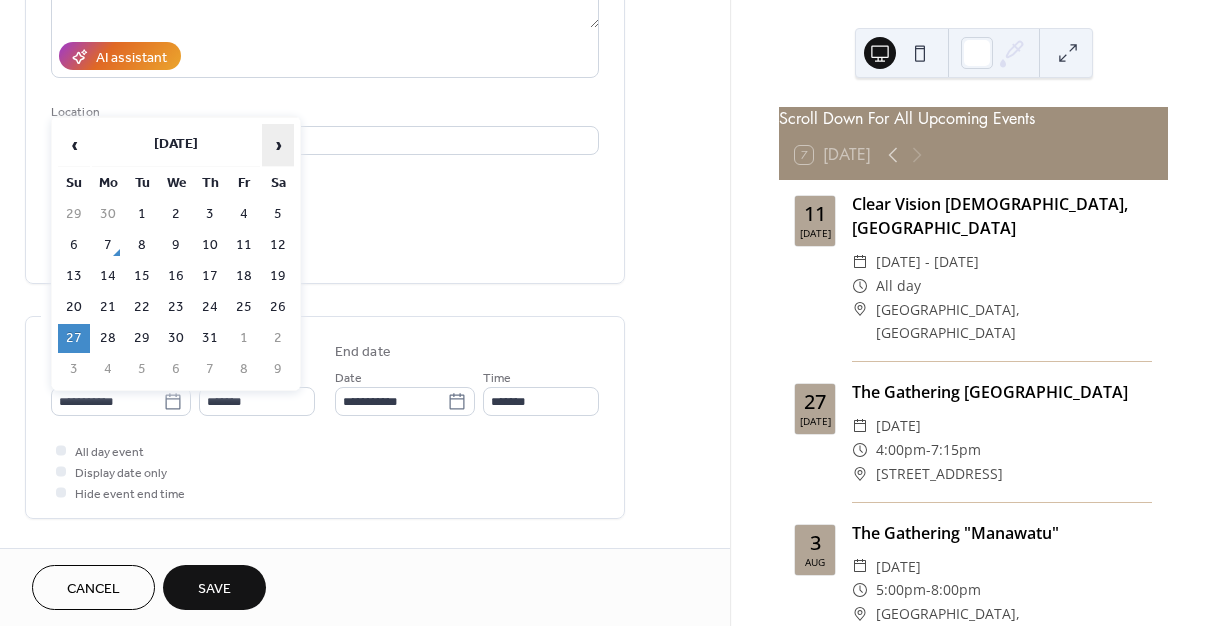click on "›" at bounding box center (278, 145) 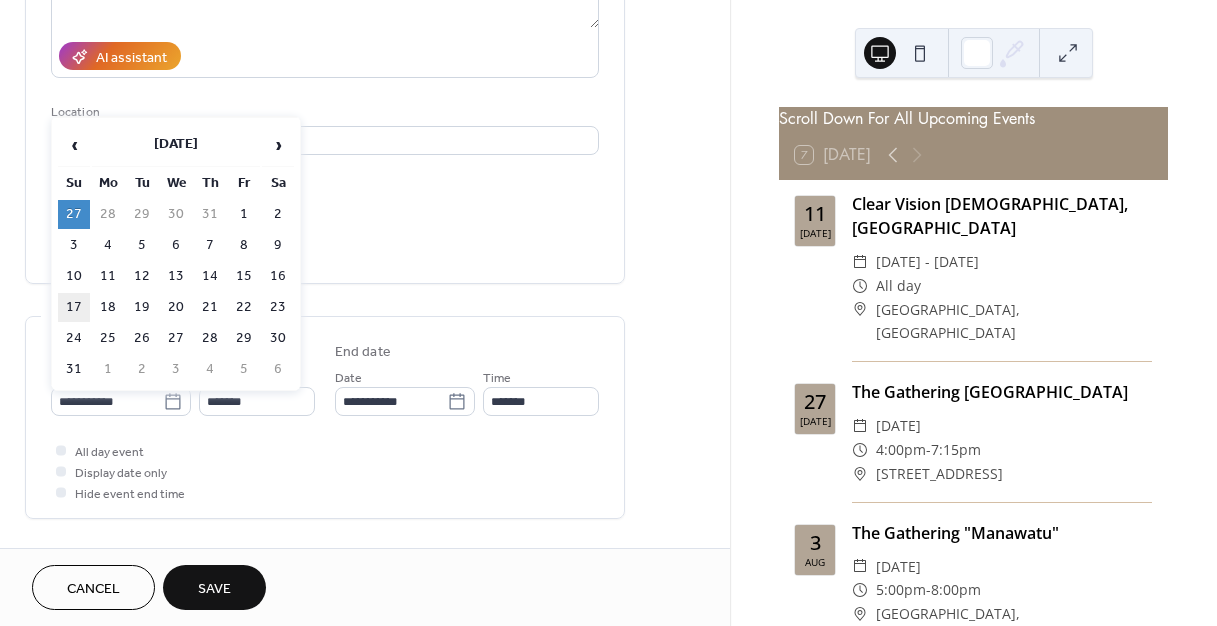 click on "17" at bounding box center (74, 307) 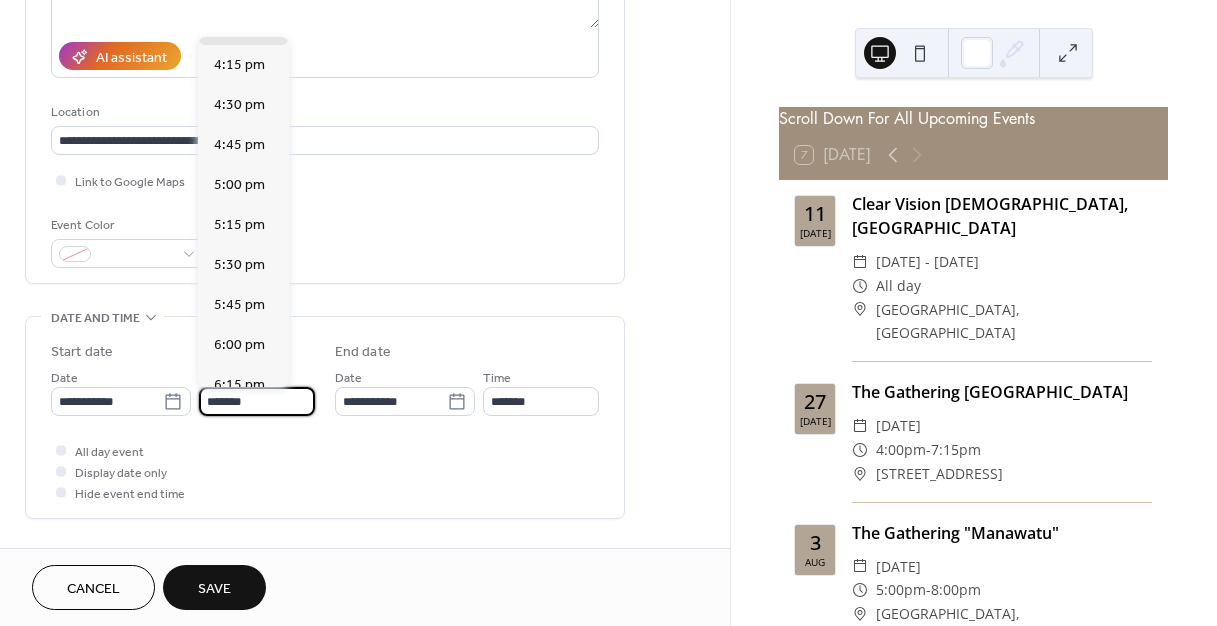 drag, startPoint x: 251, startPoint y: 402, endPoint x: 173, endPoint y: 346, distance: 96.02083 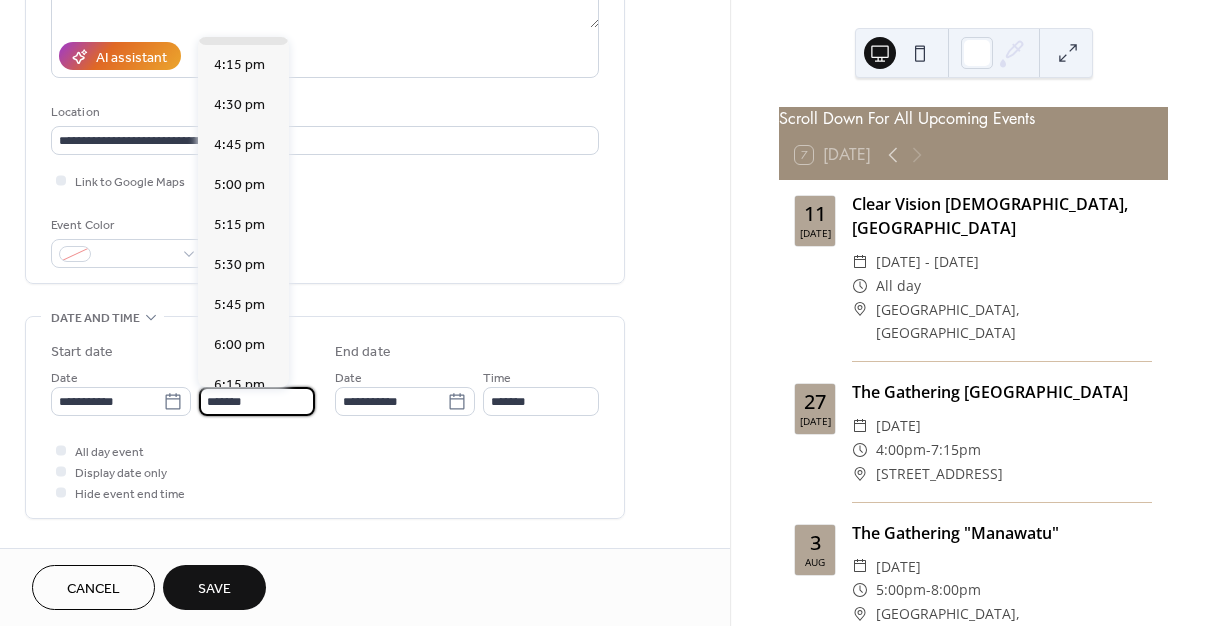 click on "**********" at bounding box center (183, 379) 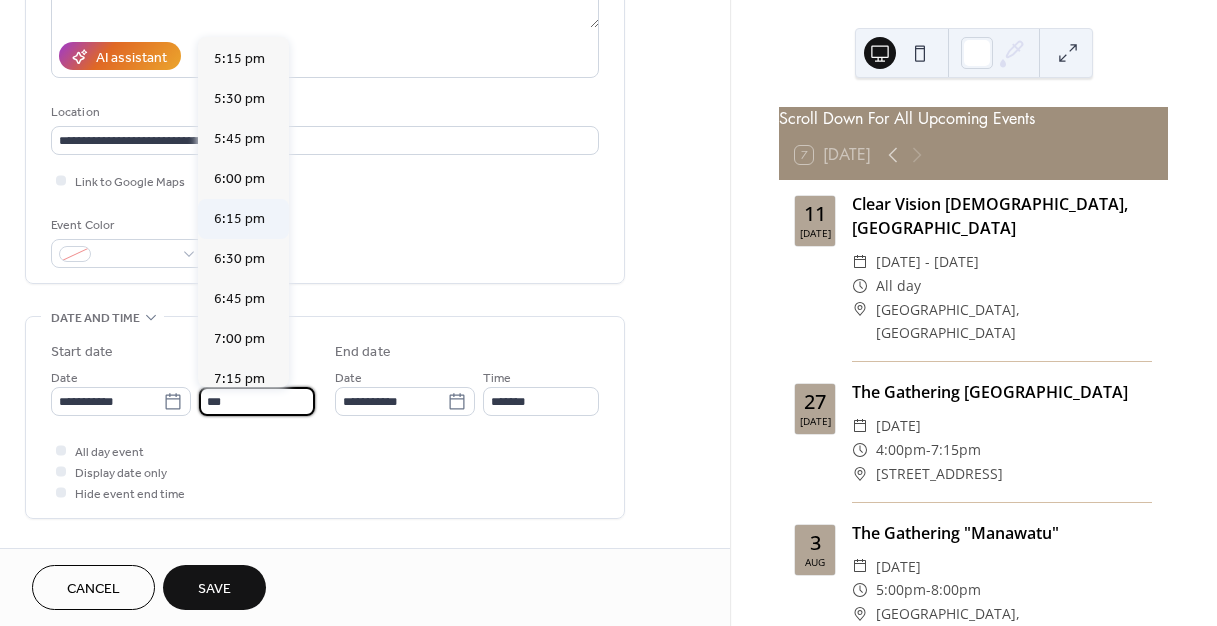 scroll, scrollTop: 2742, scrollLeft: 0, axis: vertical 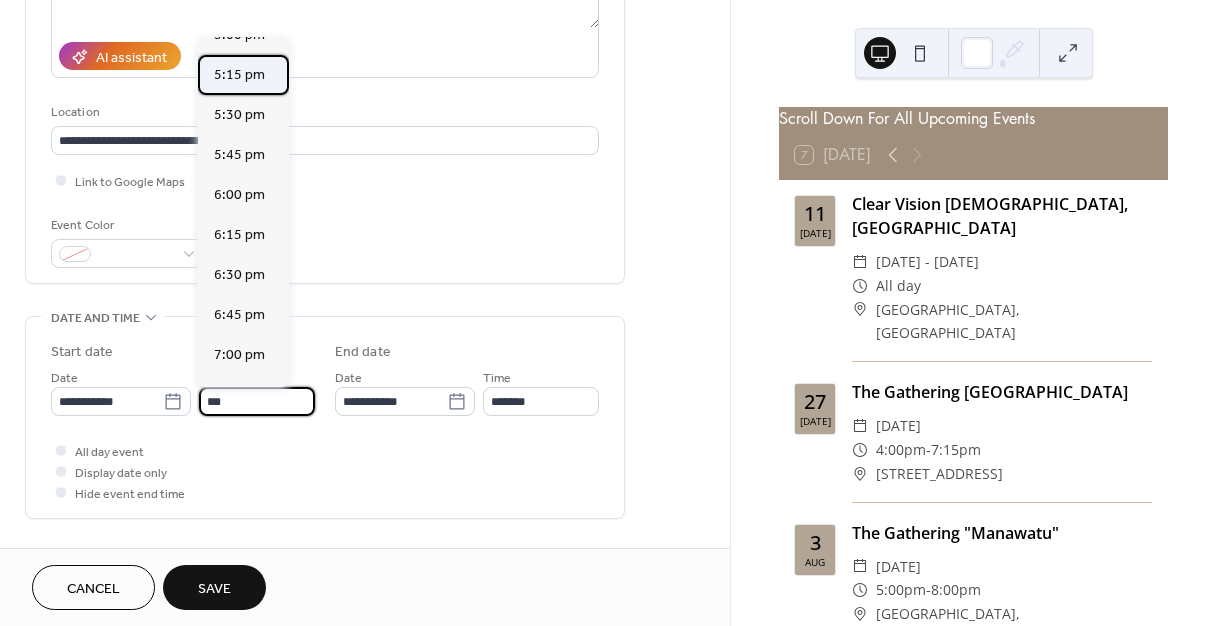 click on "5:15 pm" at bounding box center [239, 75] 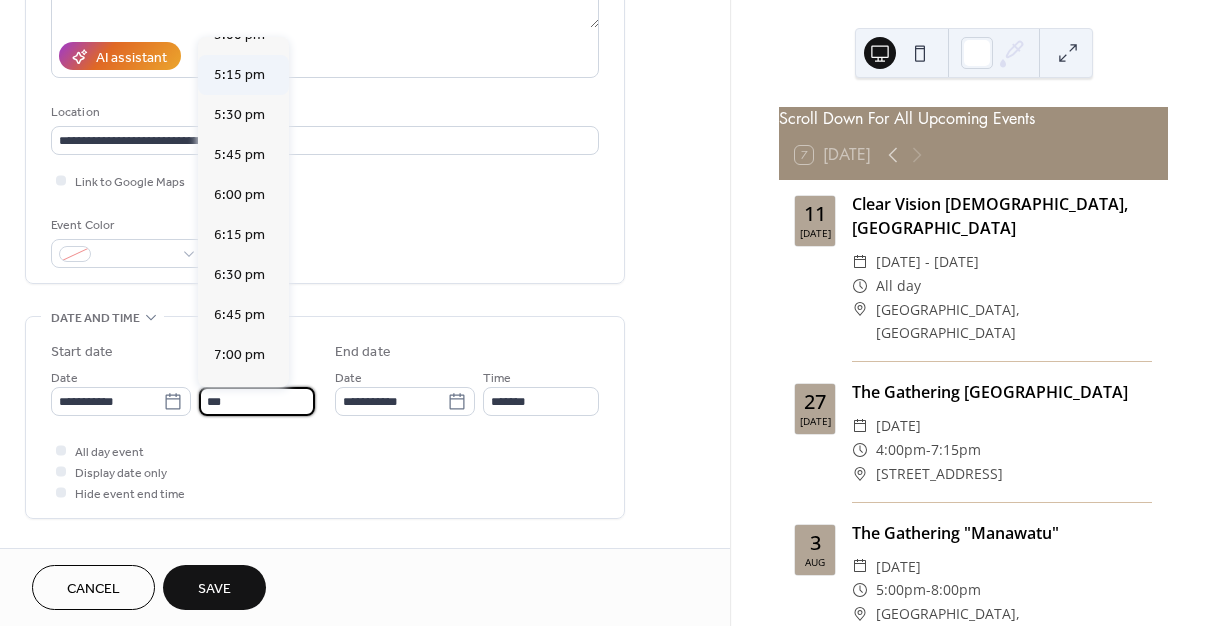 type on "*******" 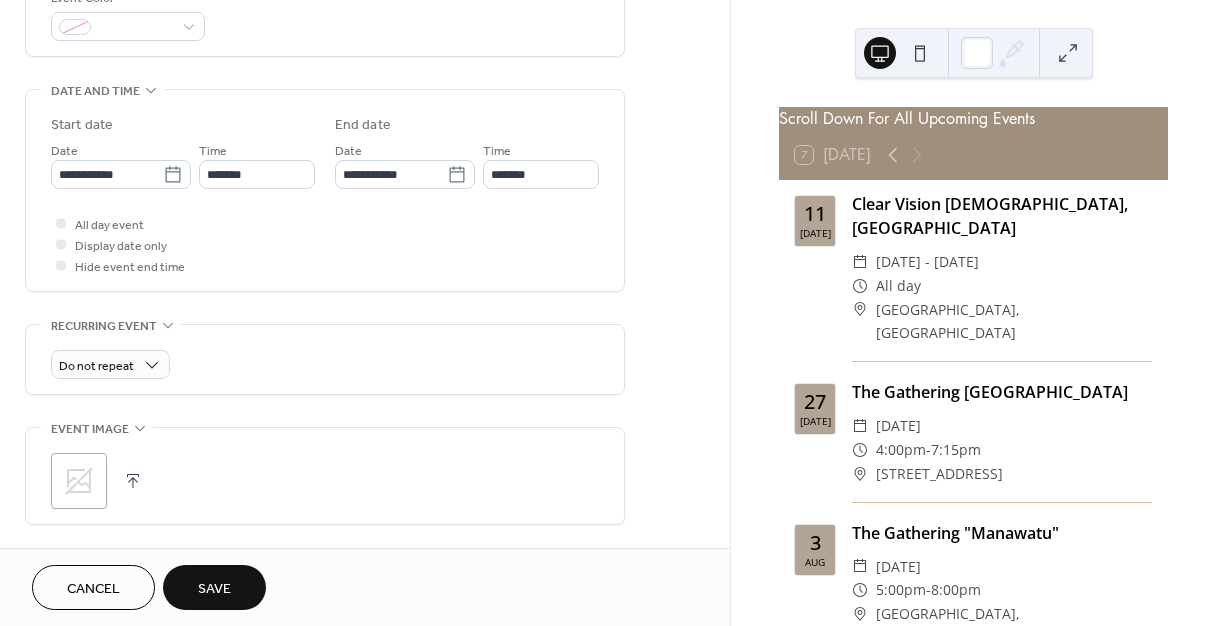 scroll, scrollTop: 563, scrollLeft: 0, axis: vertical 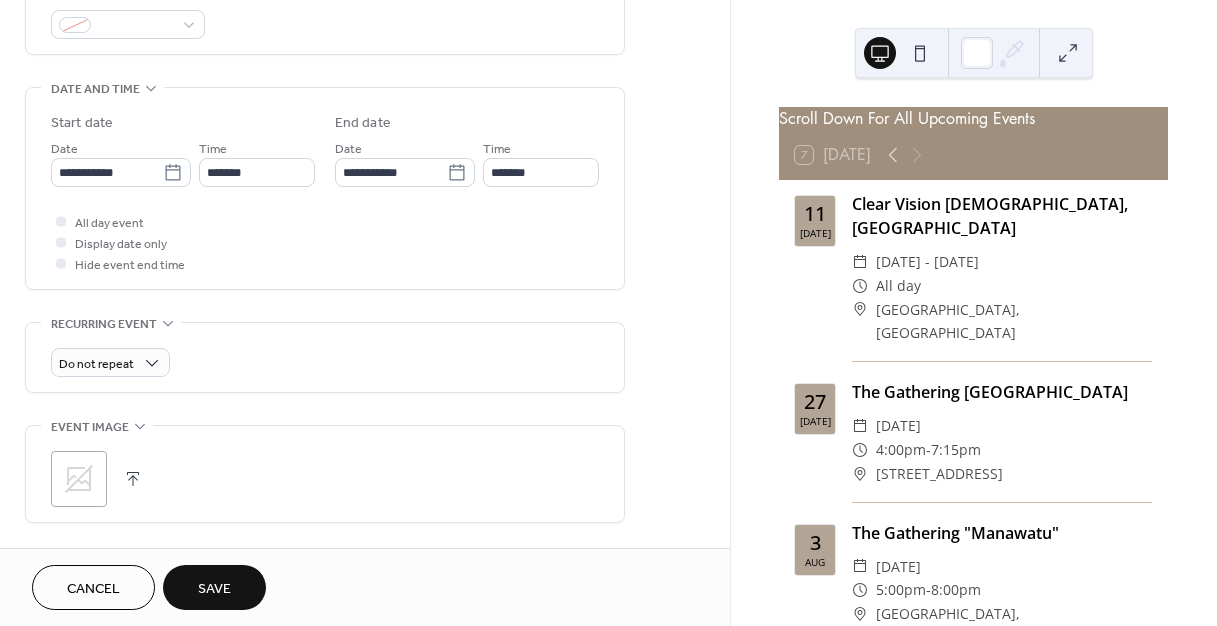 click on "Save" at bounding box center [214, 587] 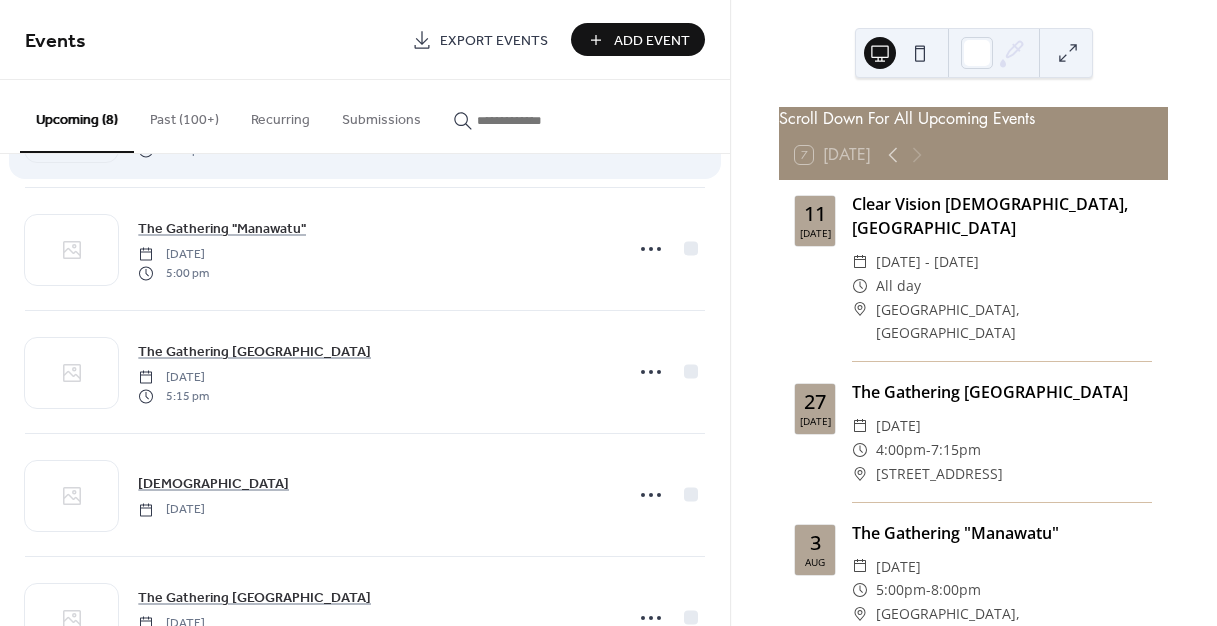 scroll, scrollTop: 249, scrollLeft: 0, axis: vertical 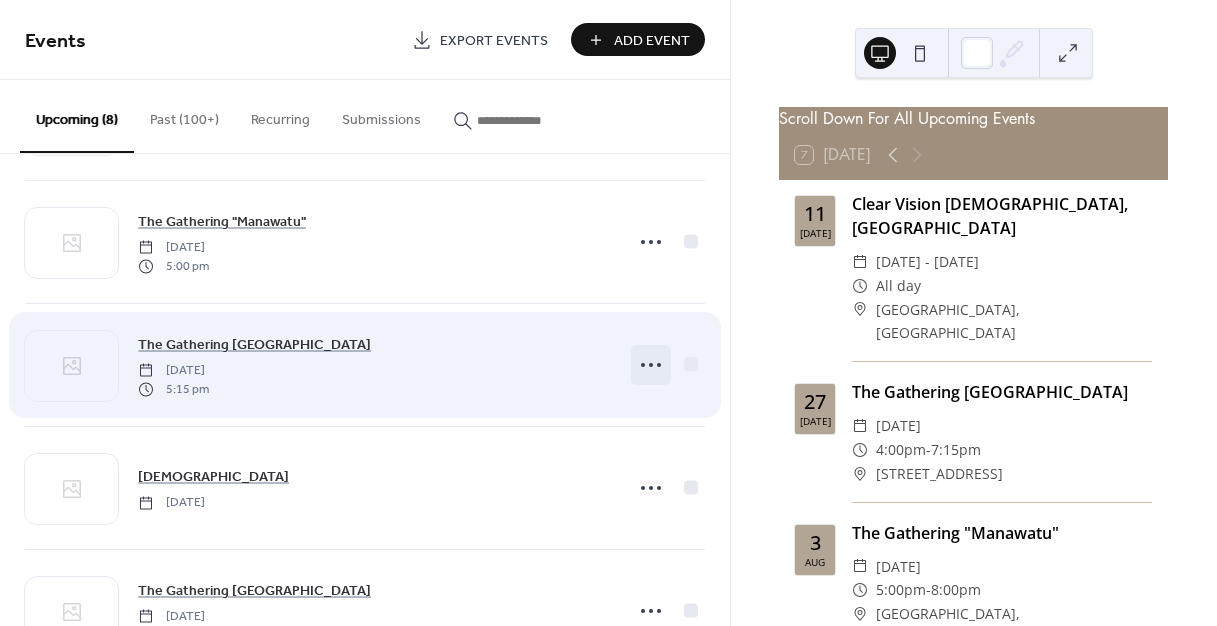 click 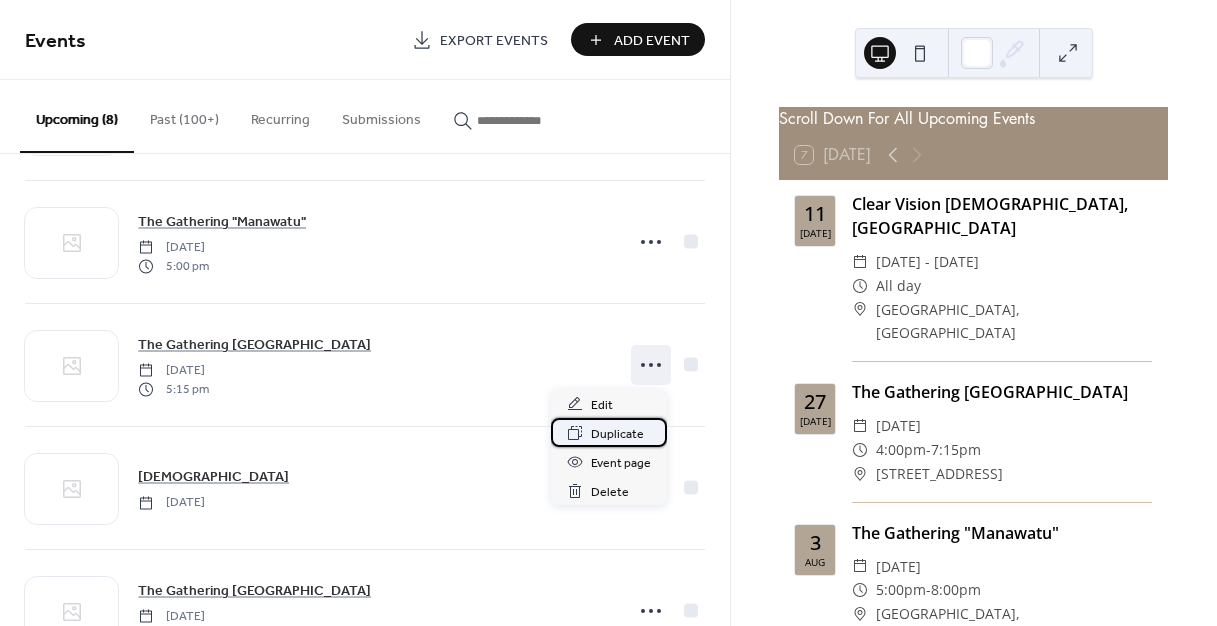 click on "Duplicate" at bounding box center [617, 434] 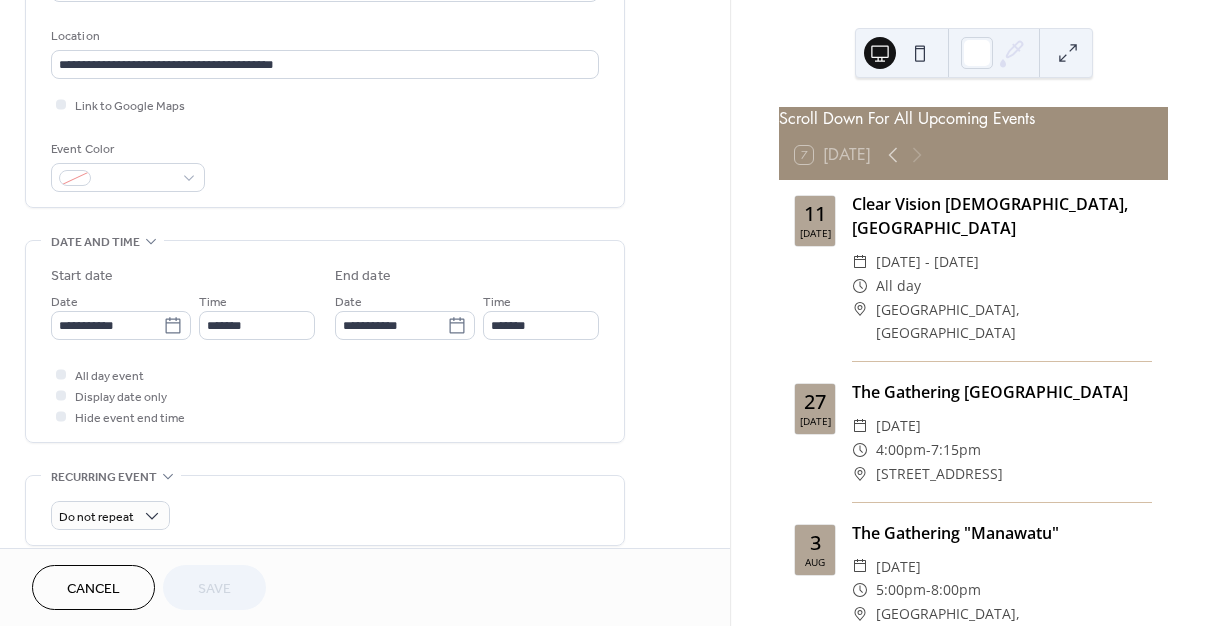 scroll, scrollTop: 420, scrollLeft: 0, axis: vertical 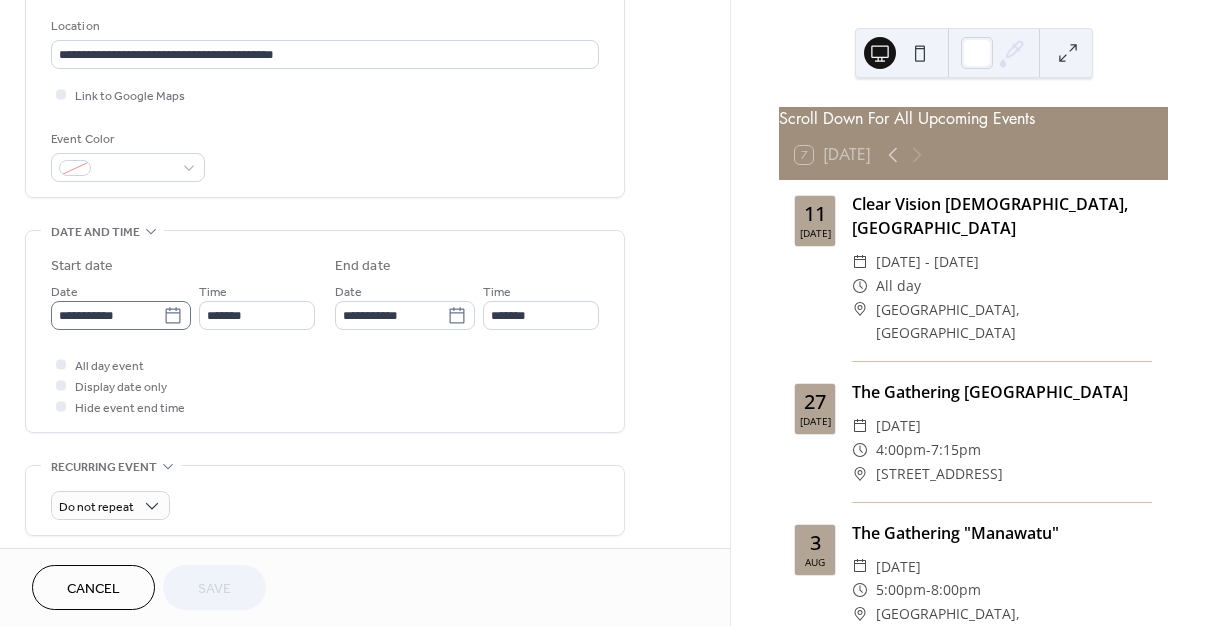 click 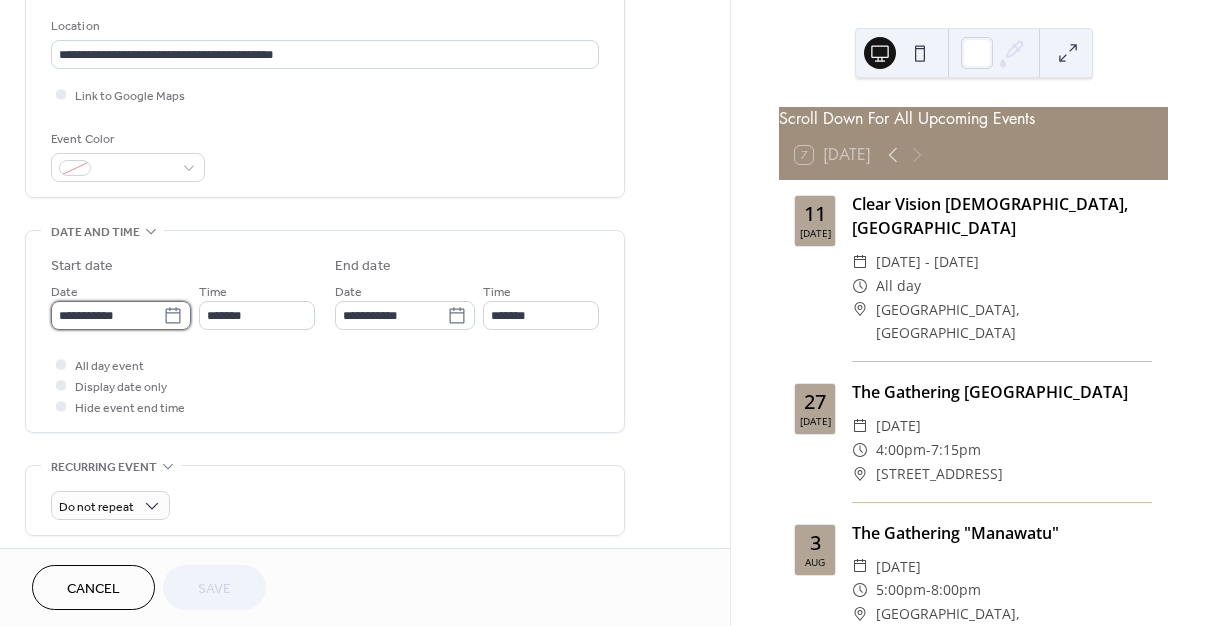 click on "**********" at bounding box center [107, 315] 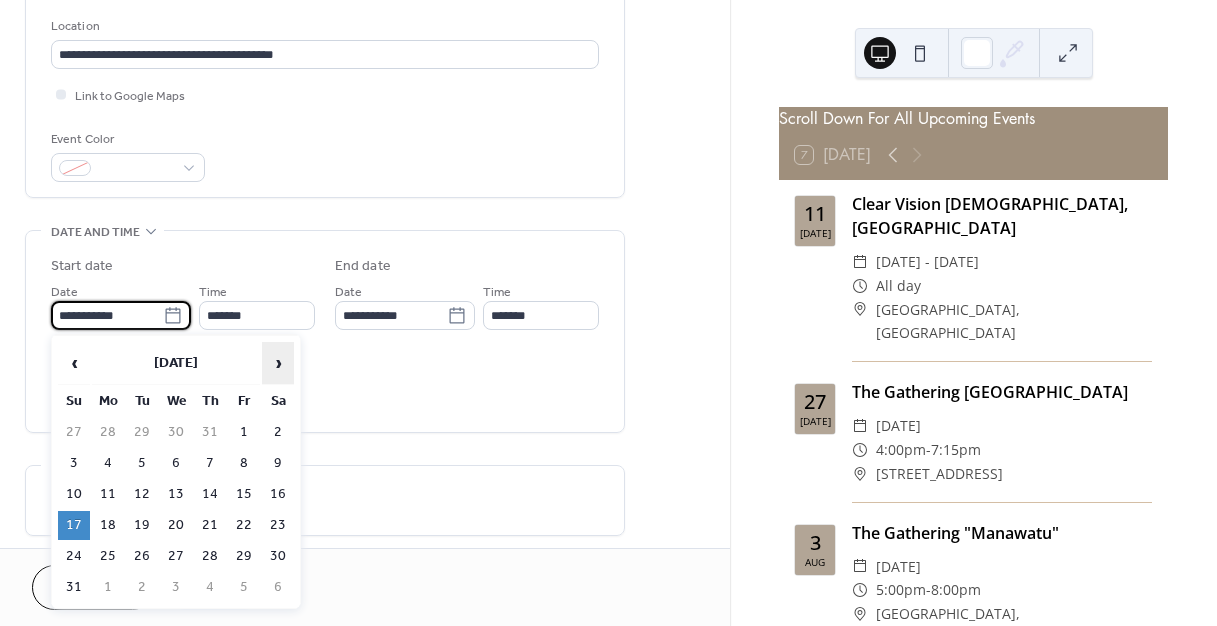 click on "›" at bounding box center [278, 363] 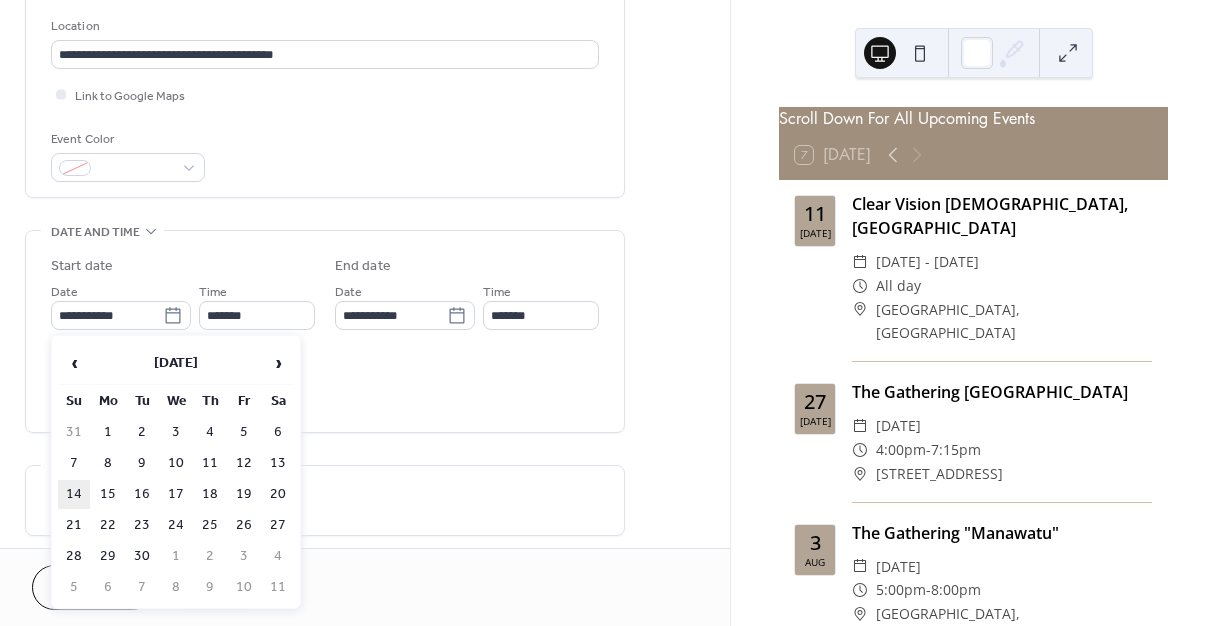 click on "14" at bounding box center [74, 494] 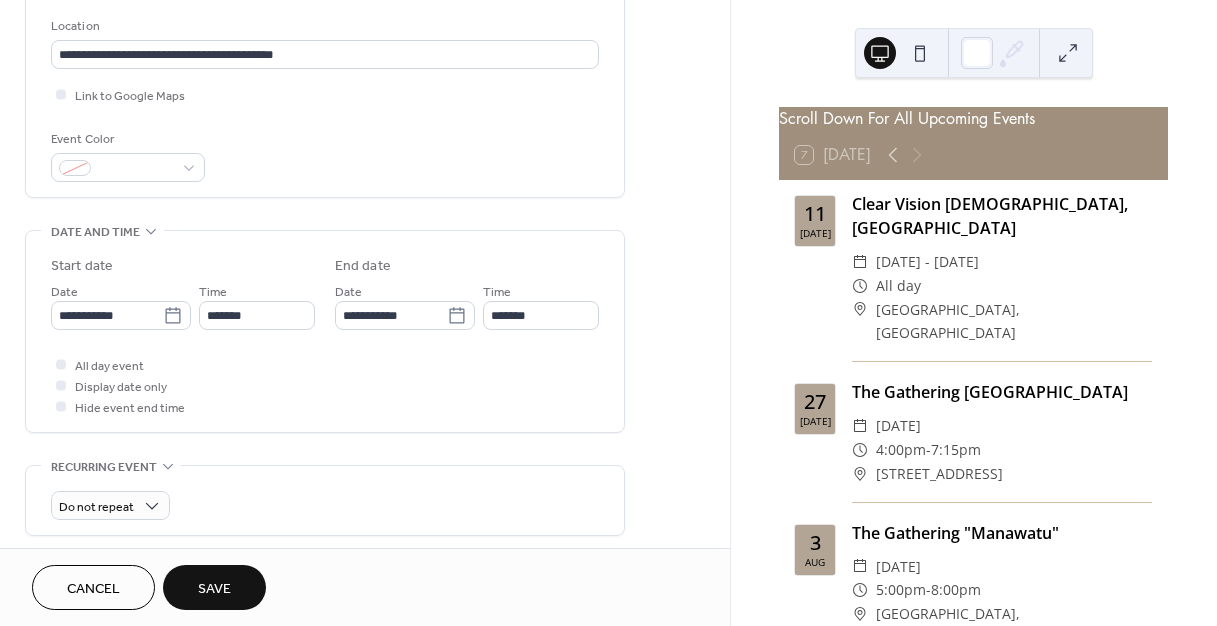 click on "Save" at bounding box center (214, 589) 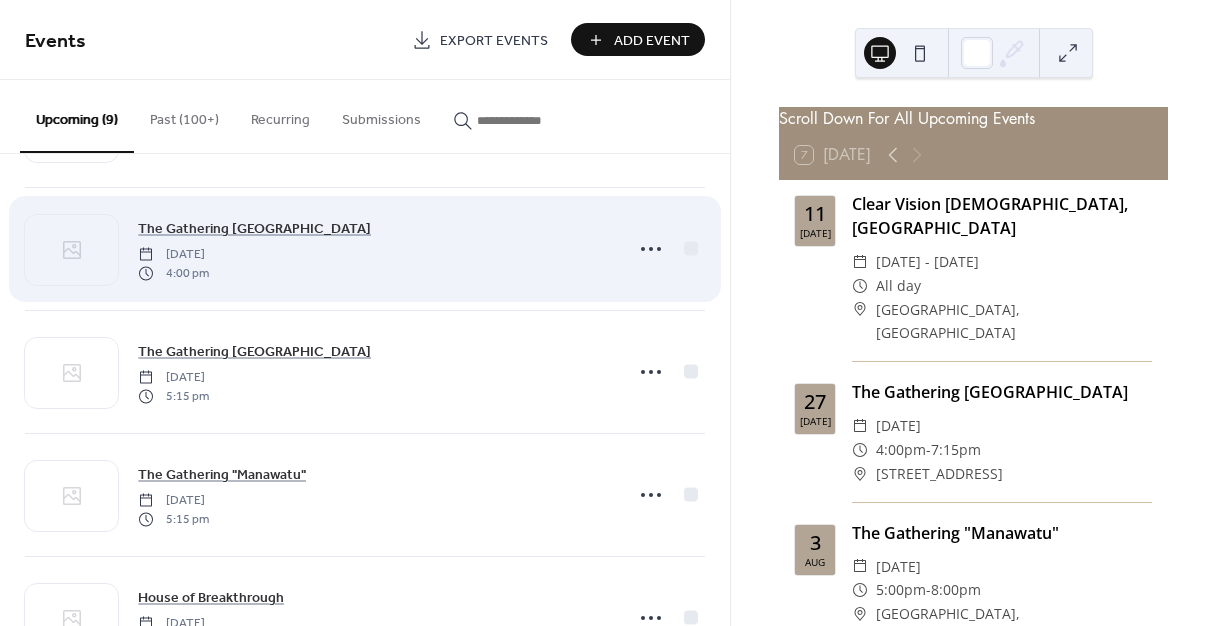 scroll, scrollTop: 617, scrollLeft: 0, axis: vertical 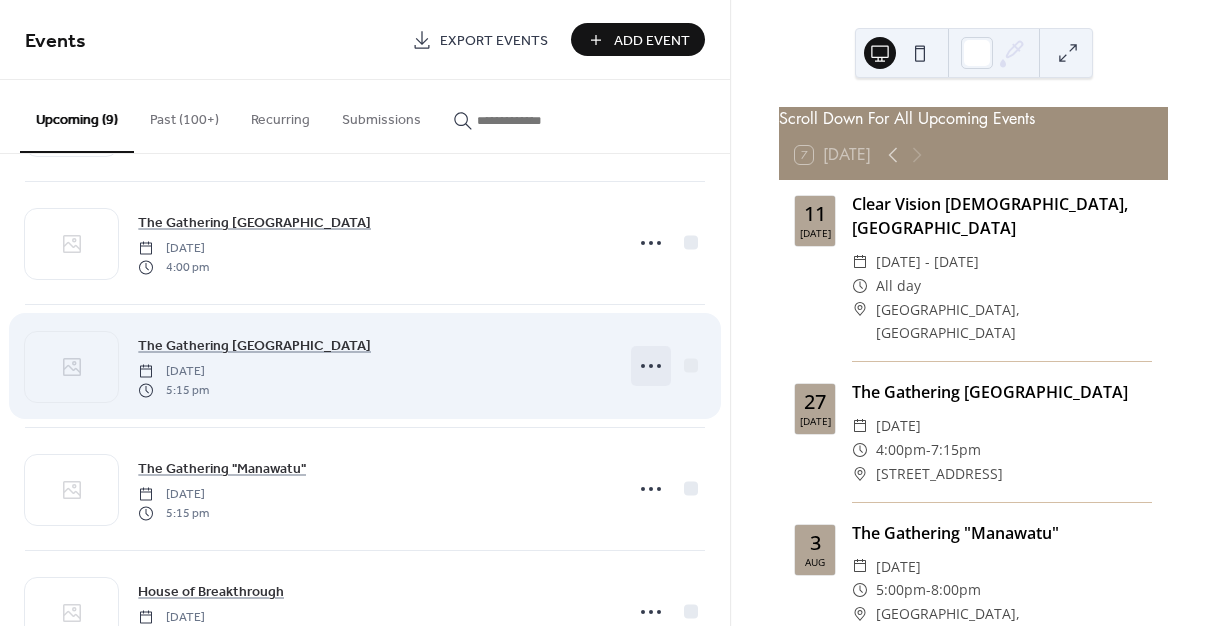 click 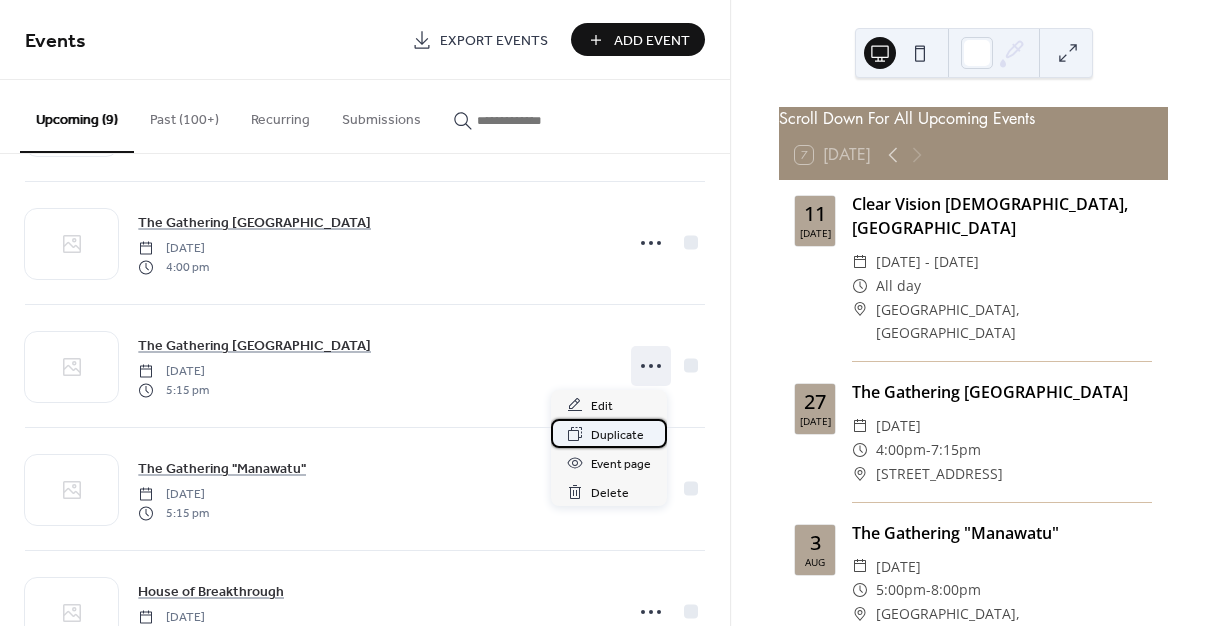 click on "Duplicate" at bounding box center (617, 435) 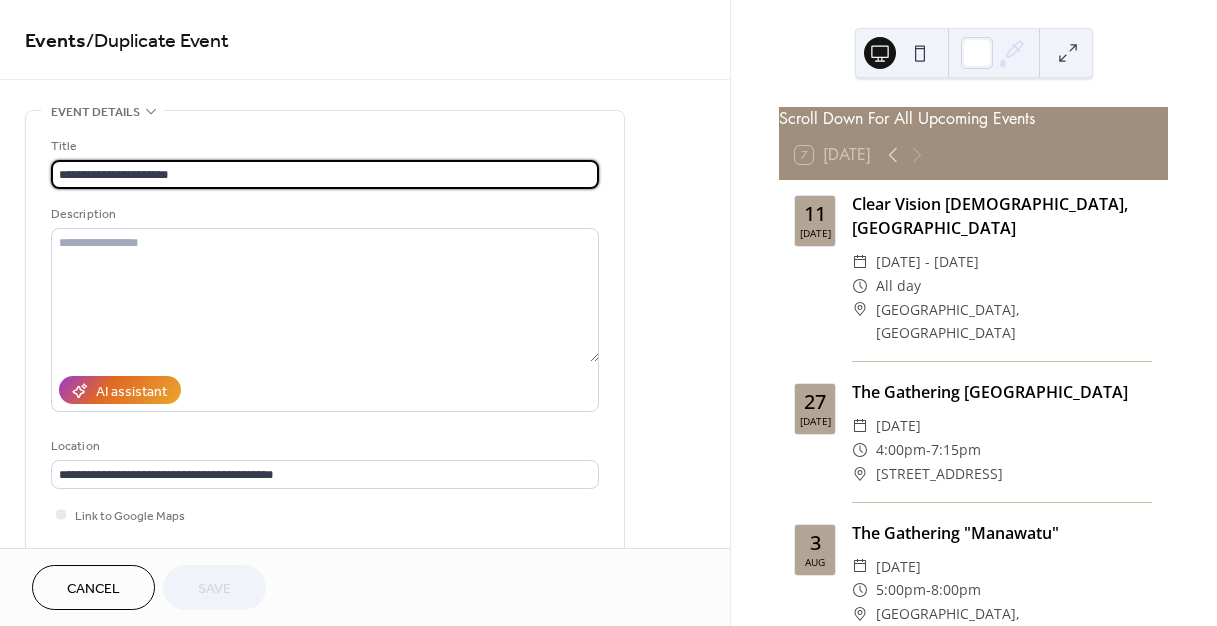 click on "**********" at bounding box center [325, 174] 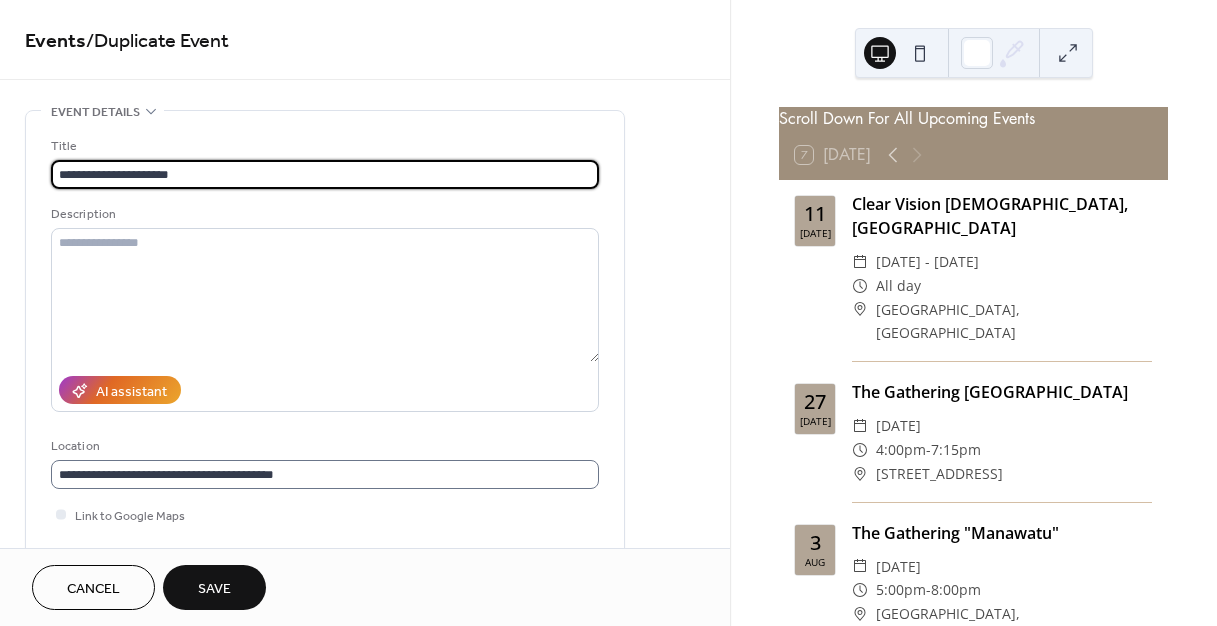 type on "**********" 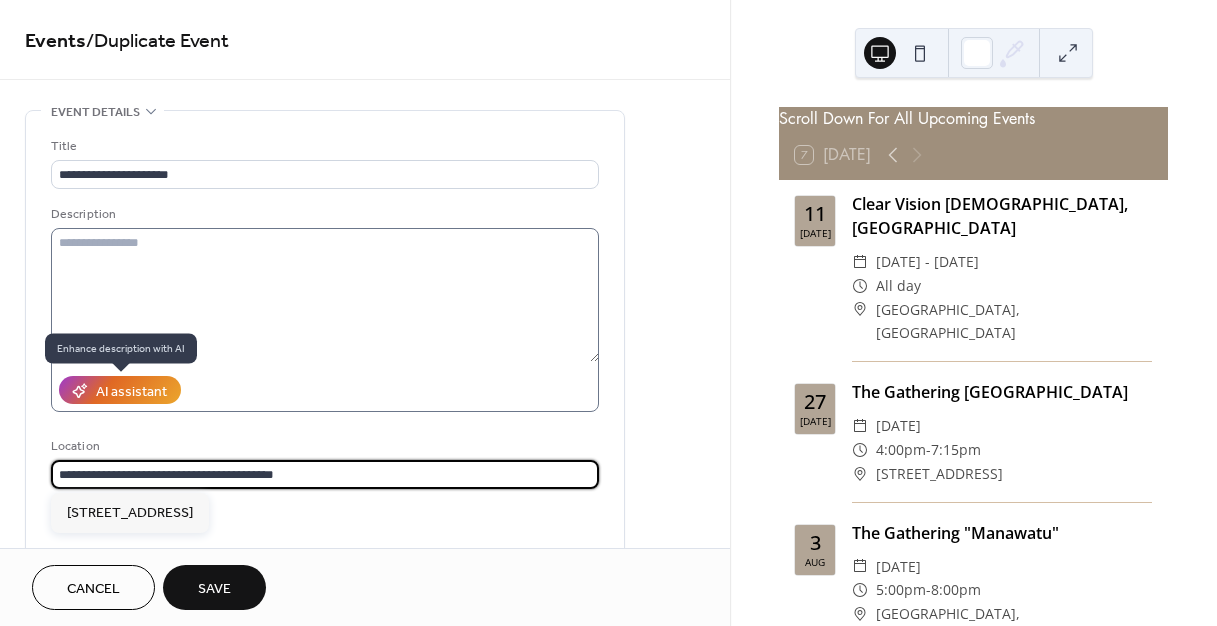 drag, startPoint x: 328, startPoint y: 477, endPoint x: 80, endPoint y: 360, distance: 274.2134 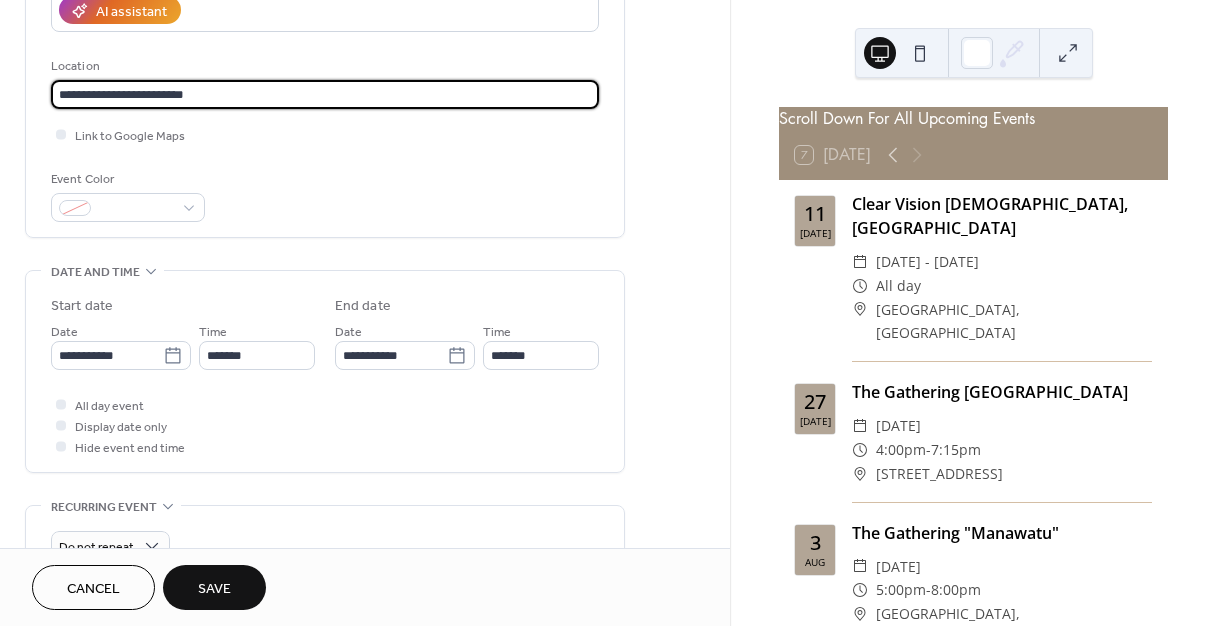 scroll, scrollTop: 393, scrollLeft: 0, axis: vertical 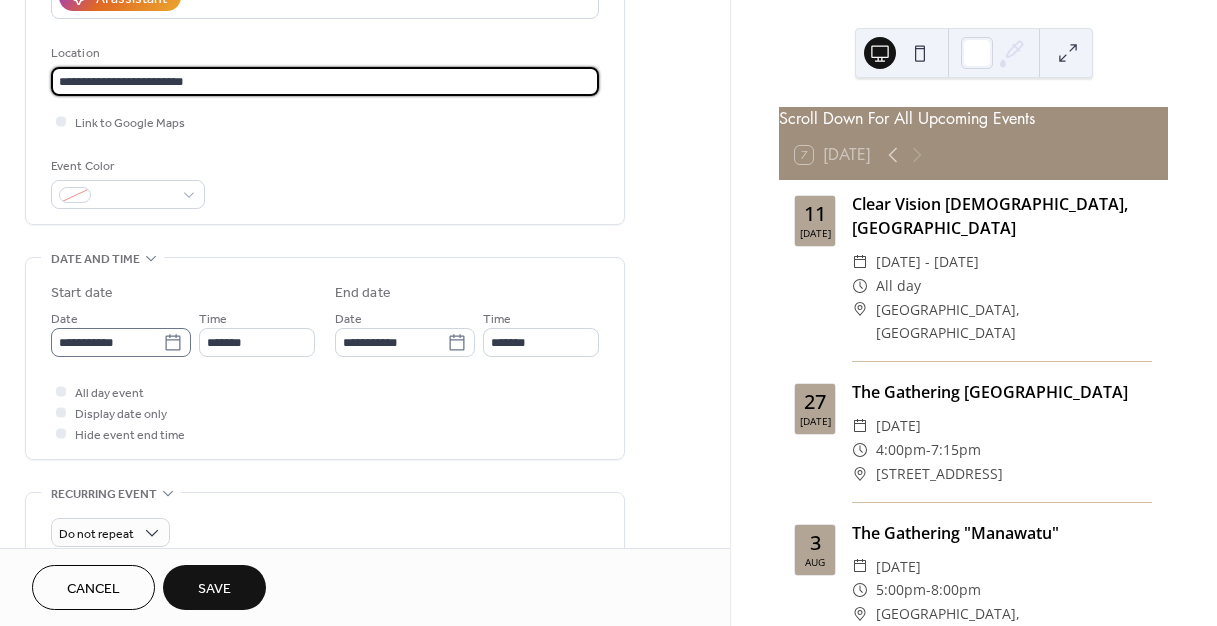 type on "**********" 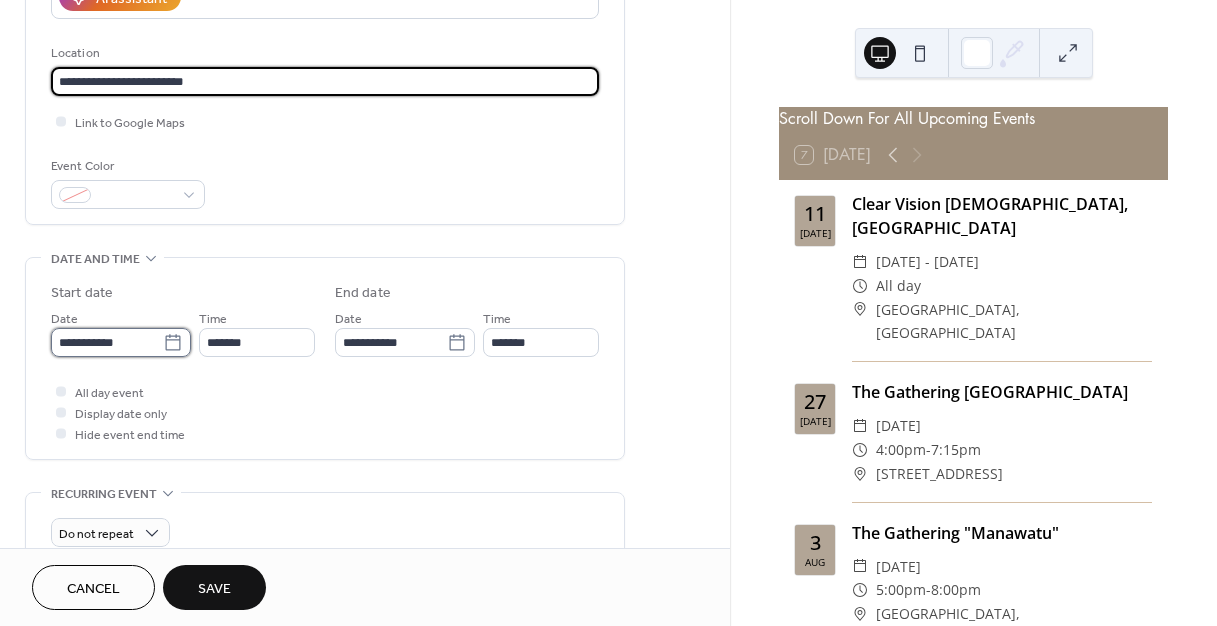 click on "**********" at bounding box center [107, 342] 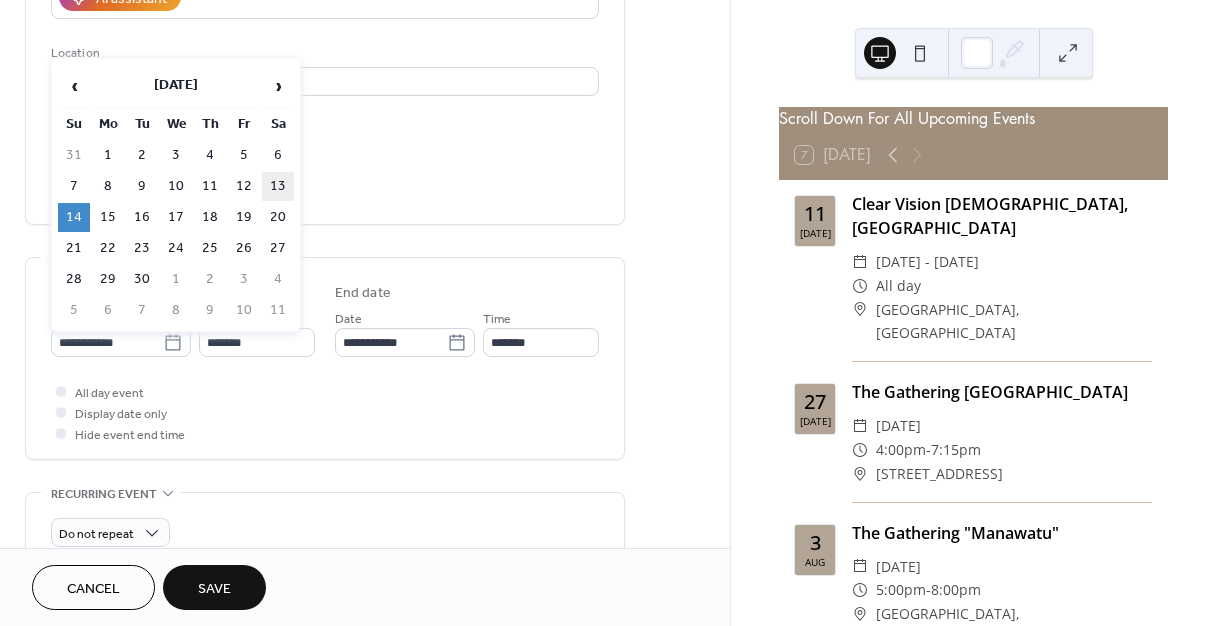 click on "13" at bounding box center [278, 186] 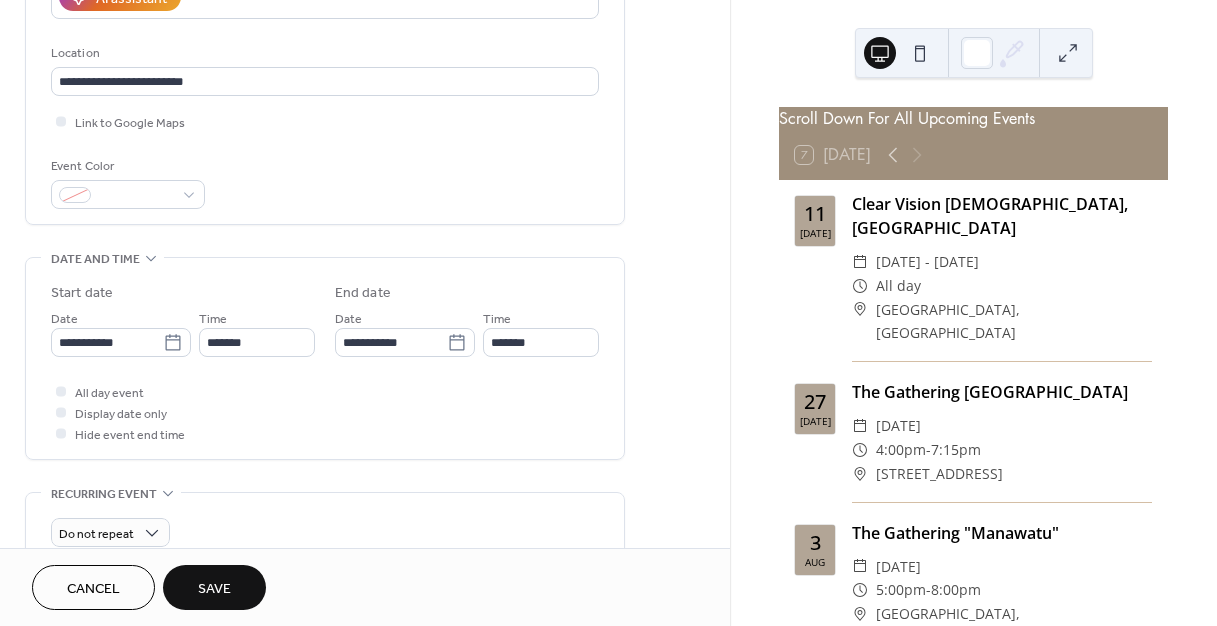 click on "Save" at bounding box center (214, 587) 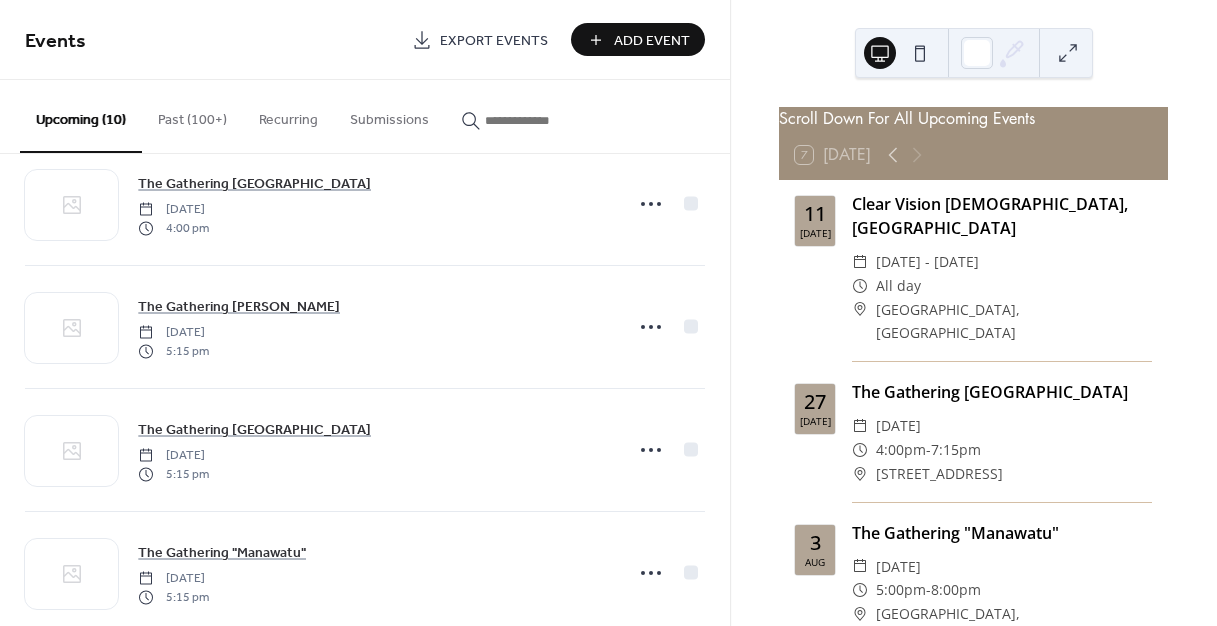 scroll, scrollTop: 657, scrollLeft: 0, axis: vertical 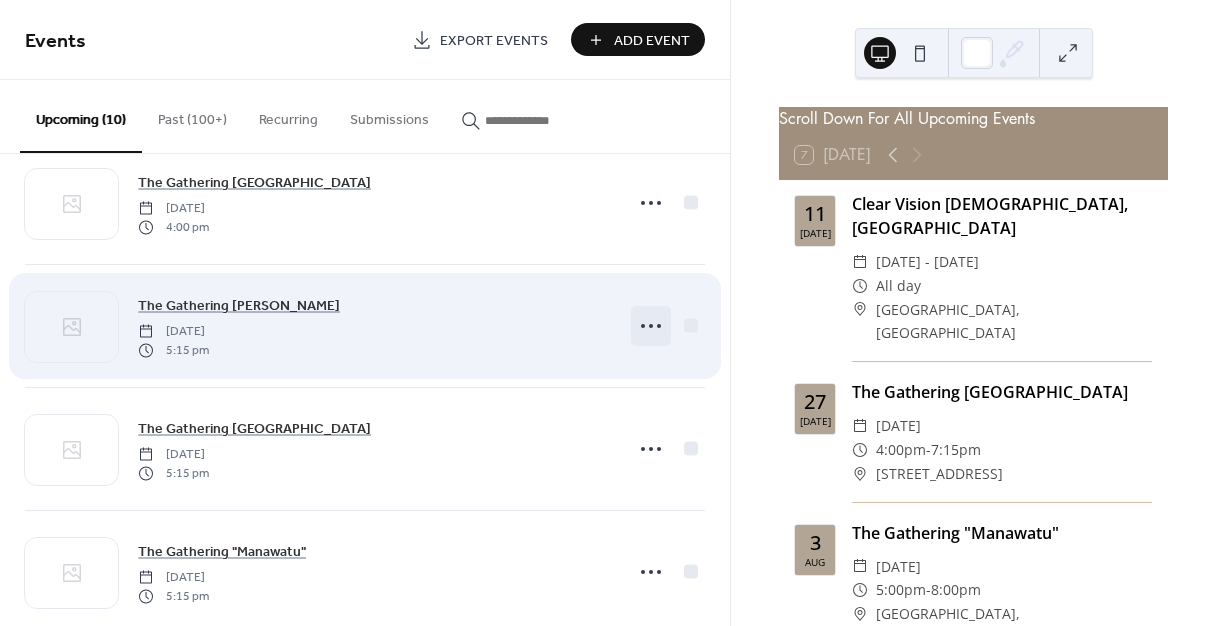 click 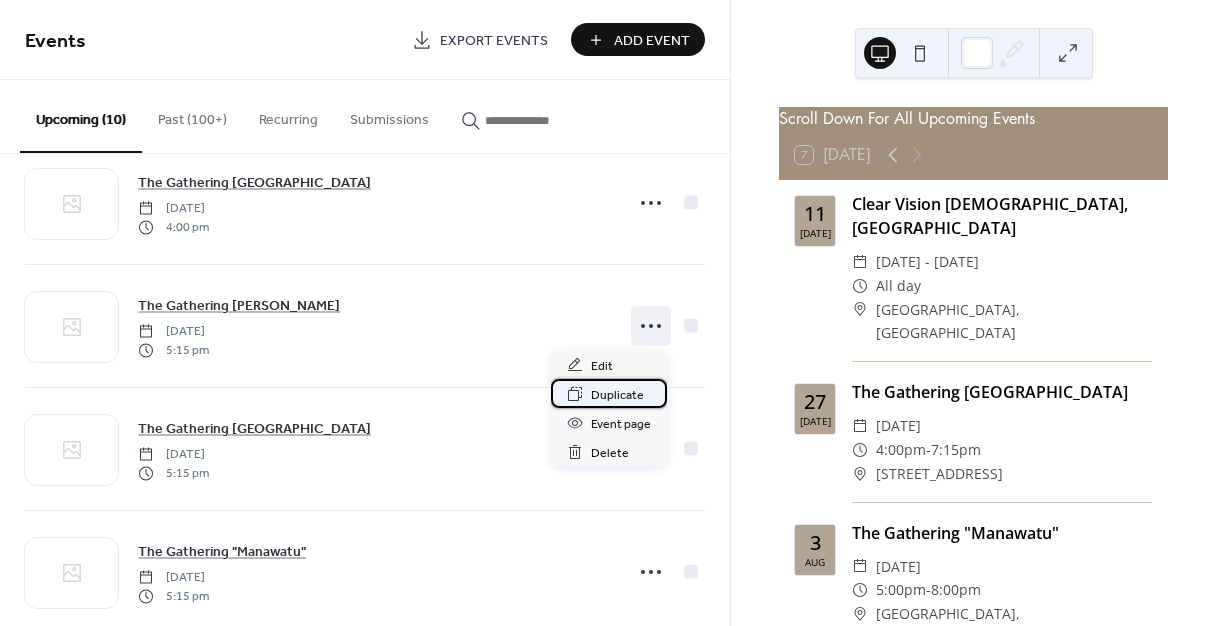 click on "Duplicate" at bounding box center [617, 395] 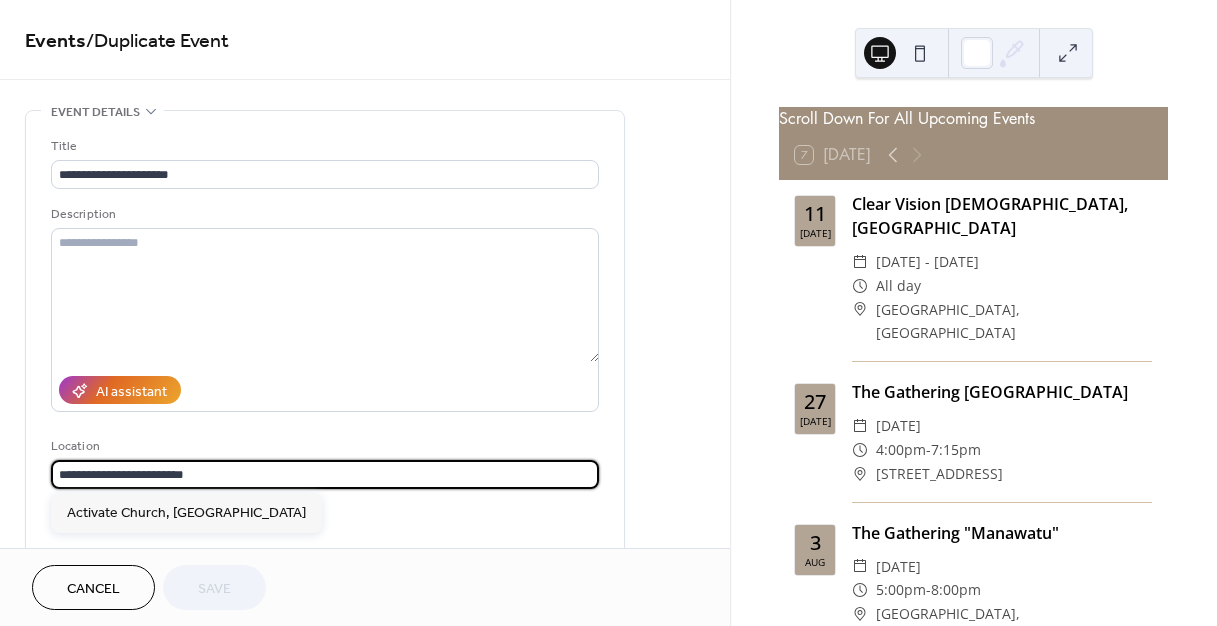 drag, startPoint x: 219, startPoint y: 471, endPoint x: 26, endPoint y: 381, distance: 212.95305 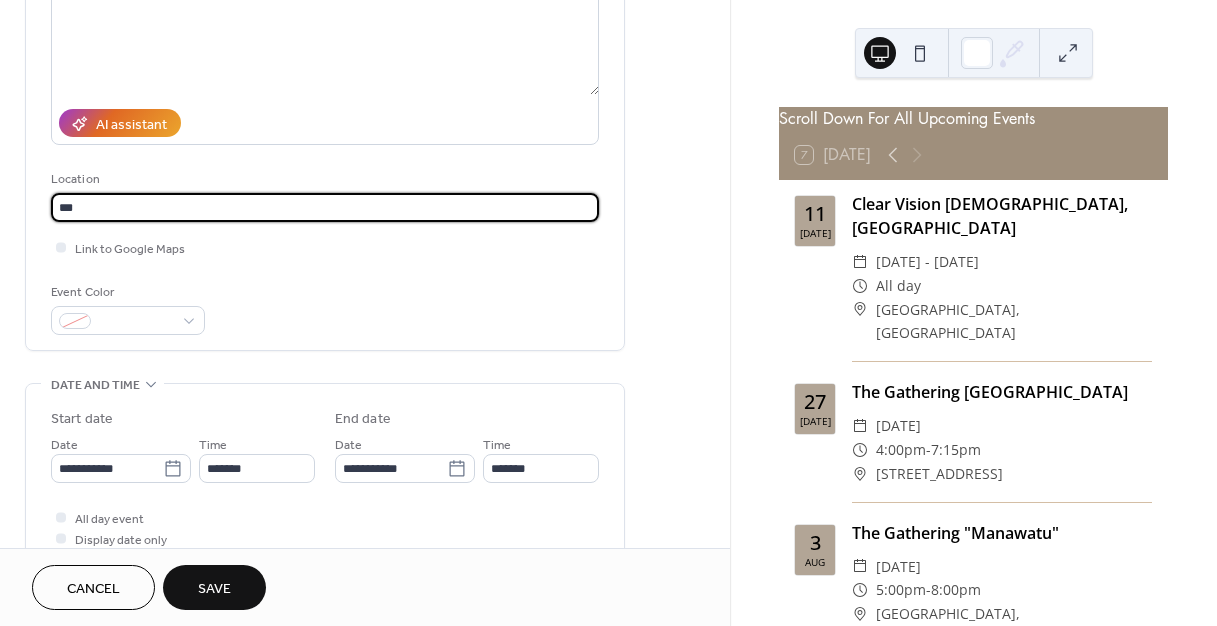 scroll, scrollTop: 272, scrollLeft: 0, axis: vertical 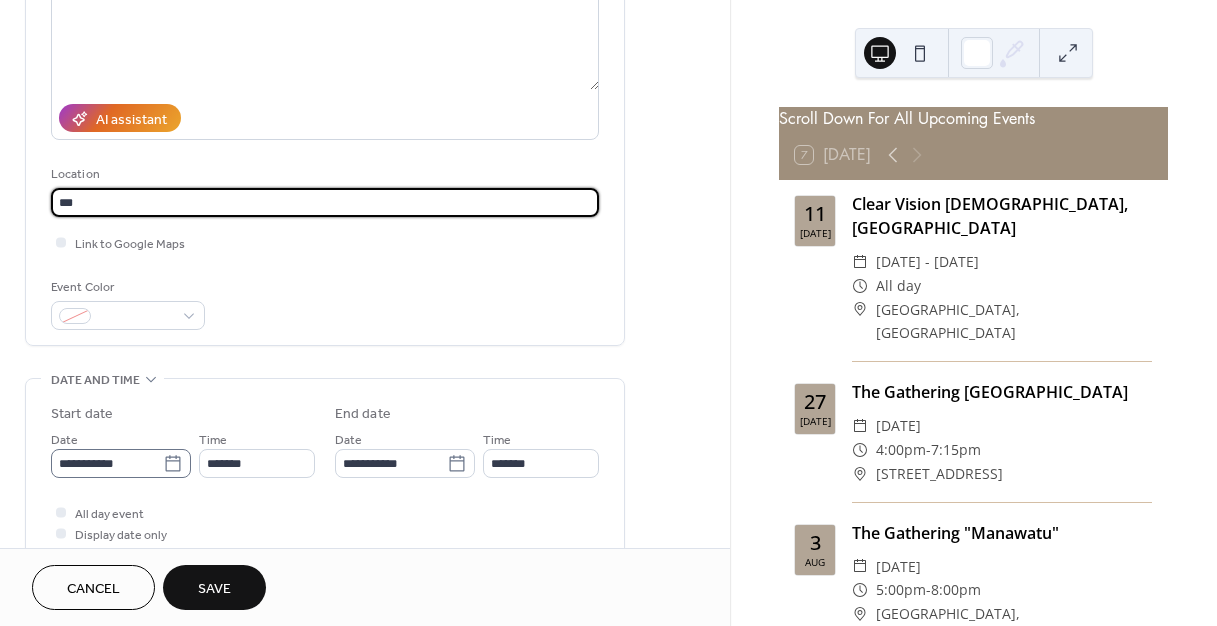 type on "***" 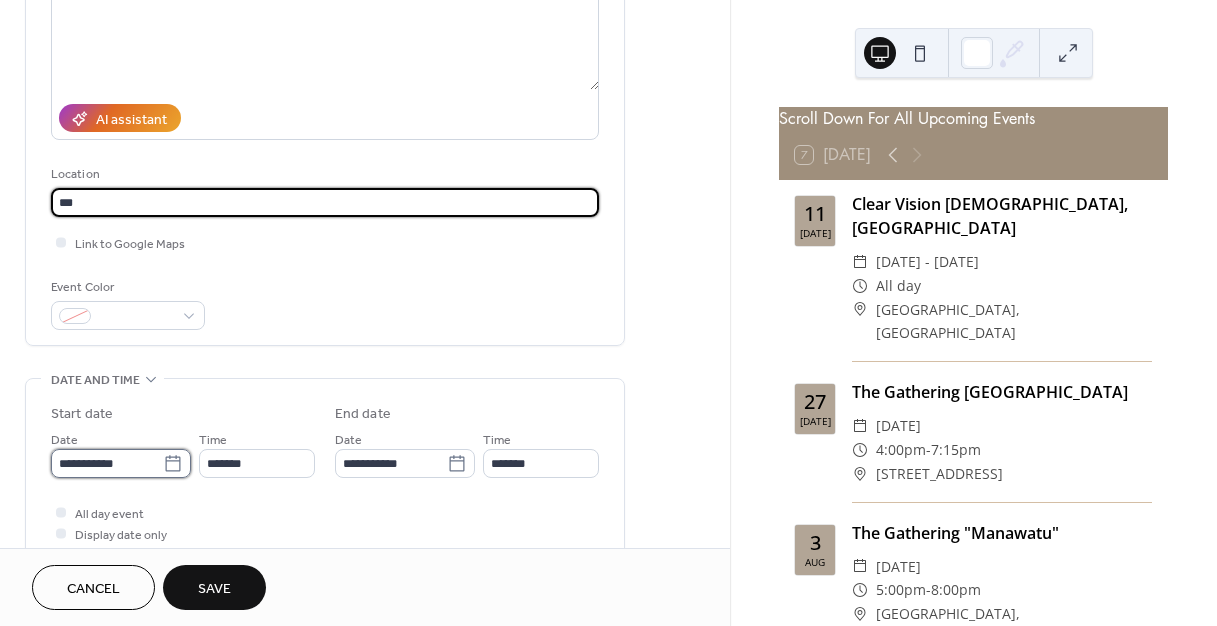 click on "**********" at bounding box center [107, 463] 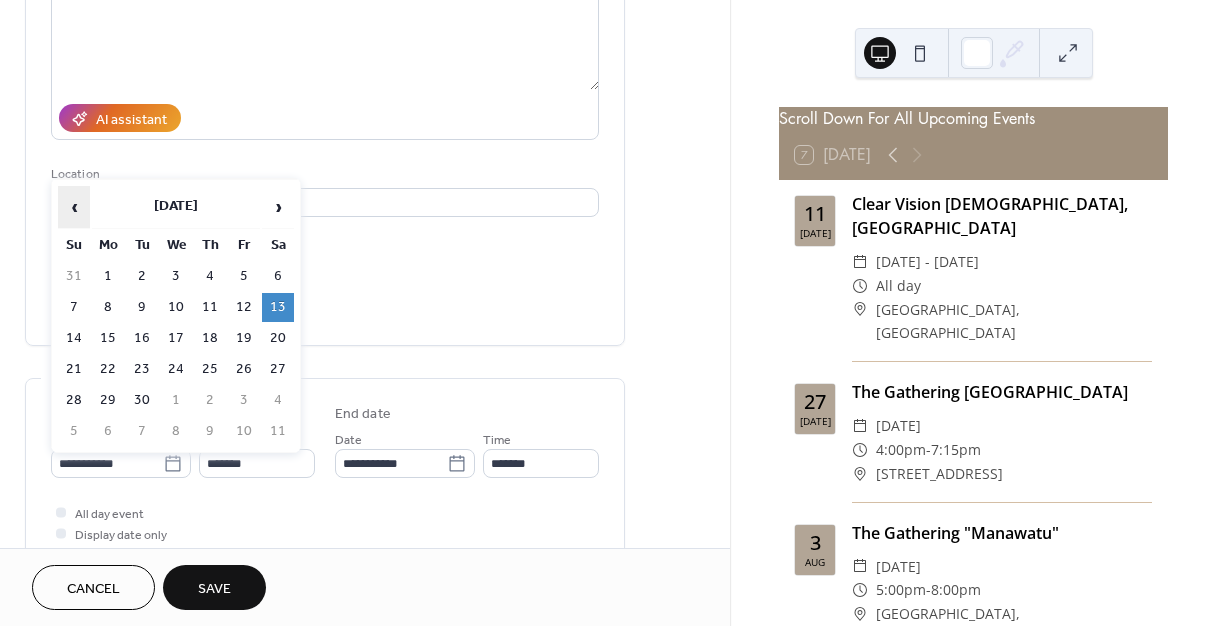click on "‹" at bounding box center [74, 207] 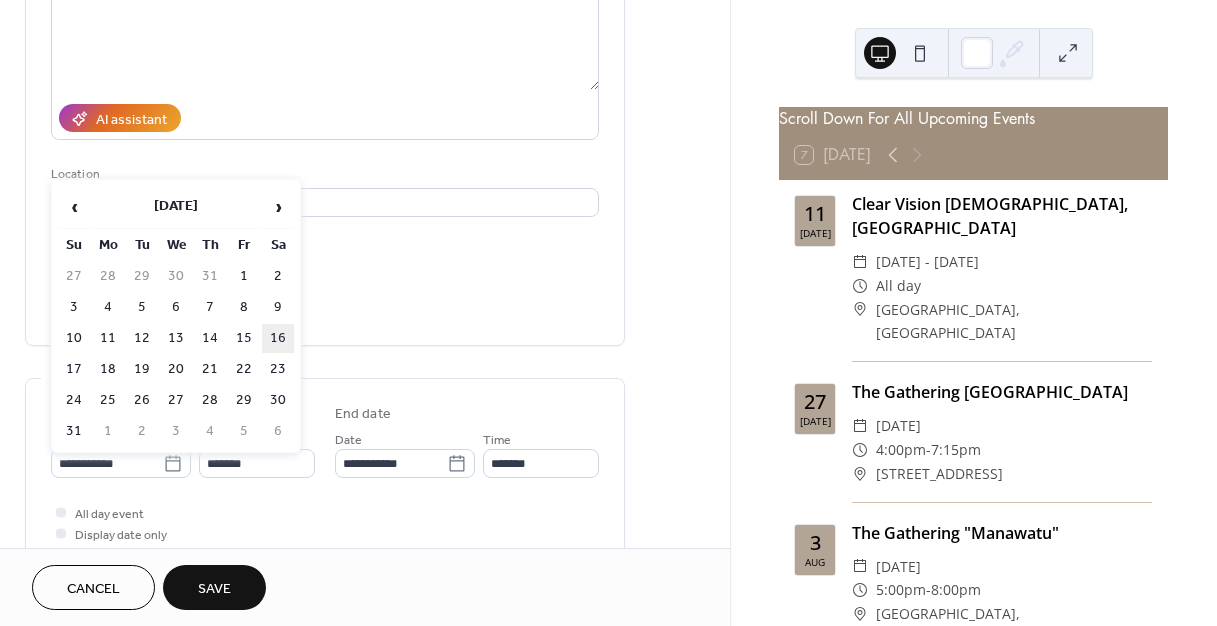 click on "16" at bounding box center (278, 338) 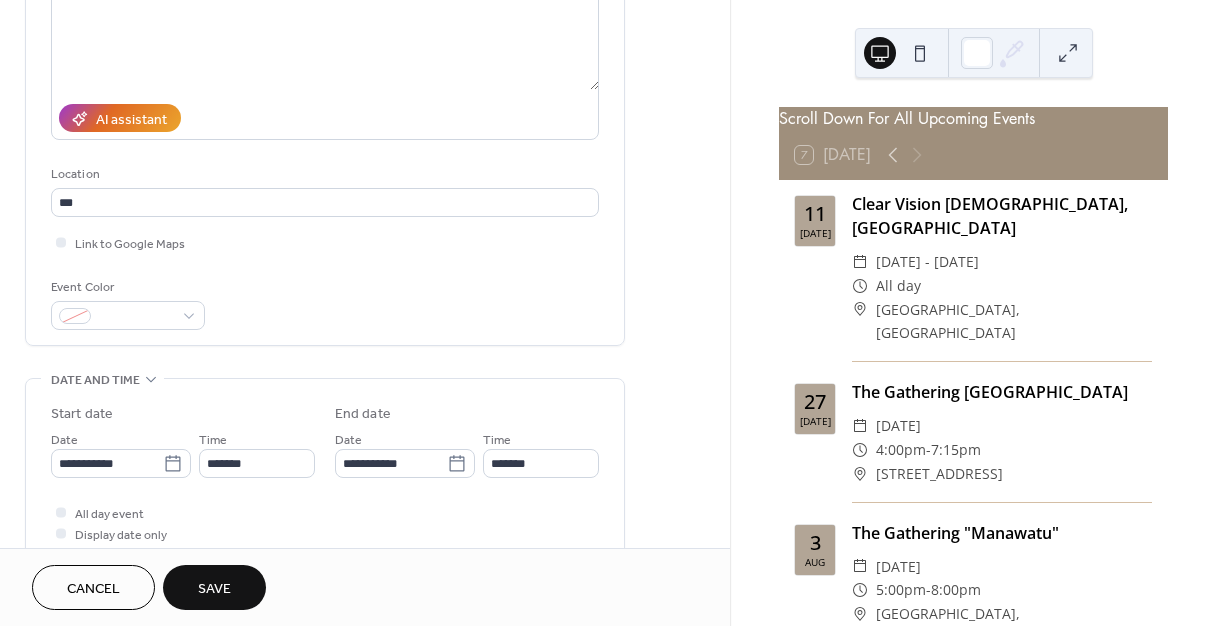 click on "Save" at bounding box center (214, 589) 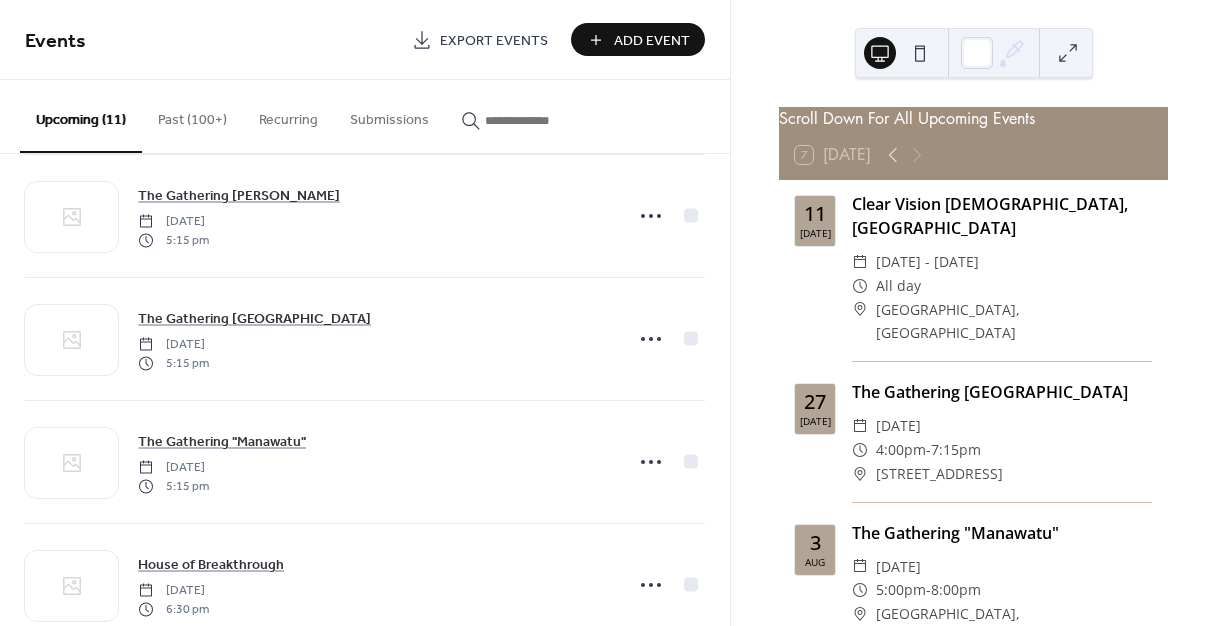 scroll, scrollTop: 940, scrollLeft: 0, axis: vertical 